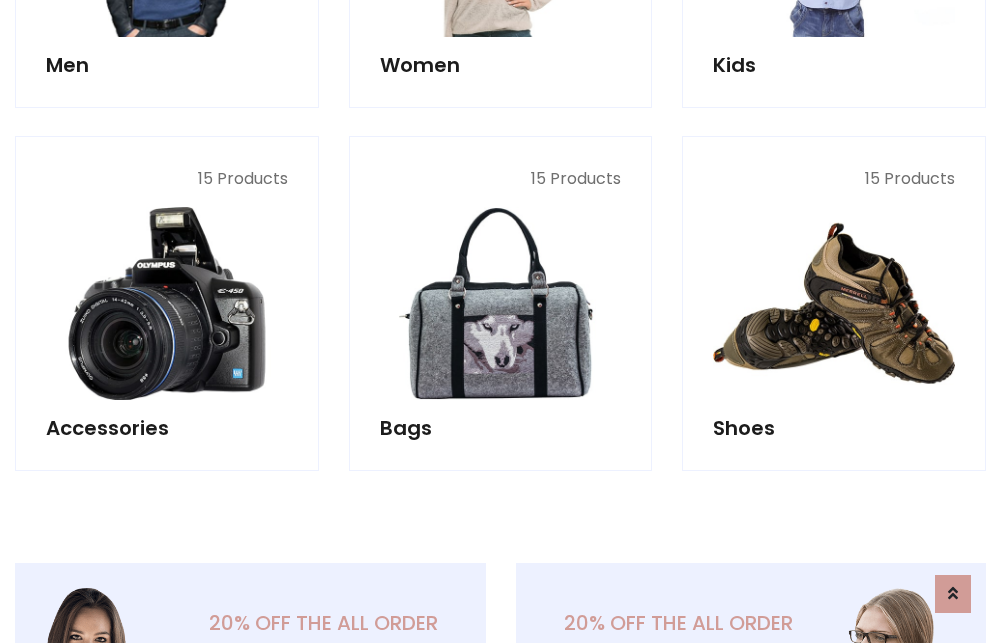 scroll, scrollTop: 853, scrollLeft: 0, axis: vertical 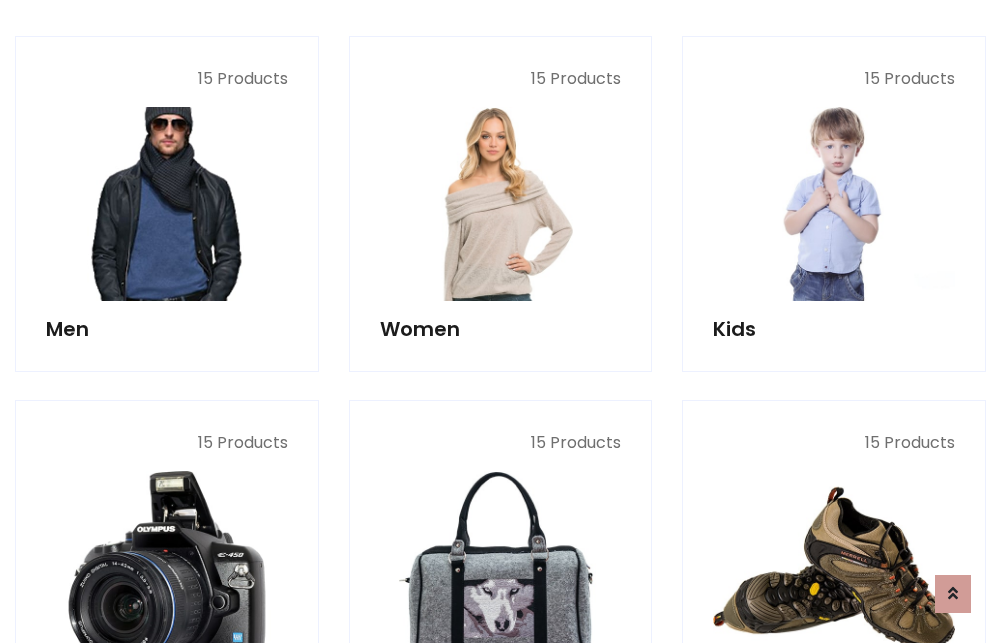 click at bounding box center [167, 204] 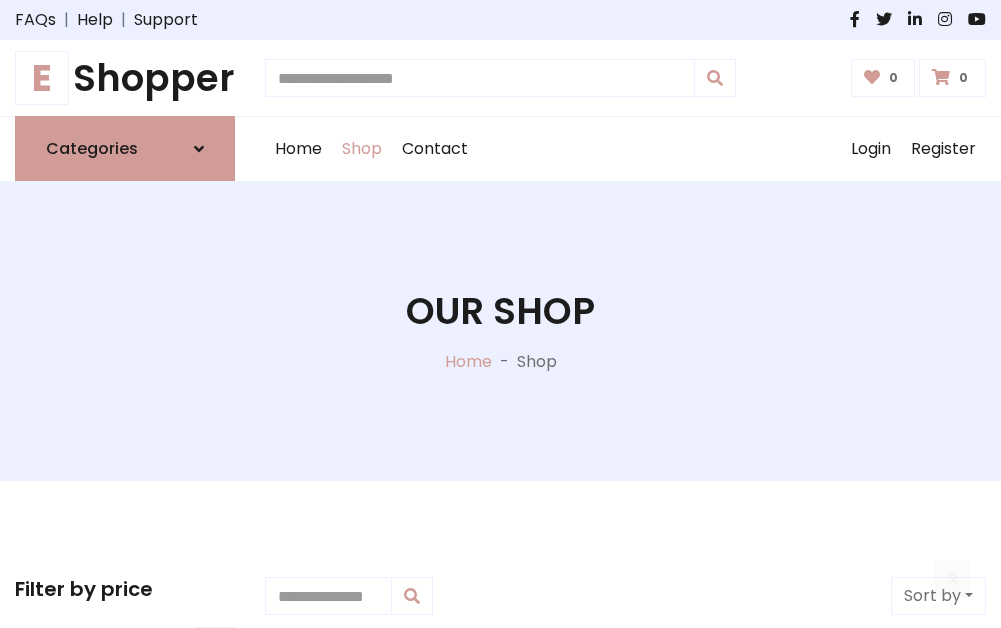 scroll, scrollTop: 807, scrollLeft: 0, axis: vertical 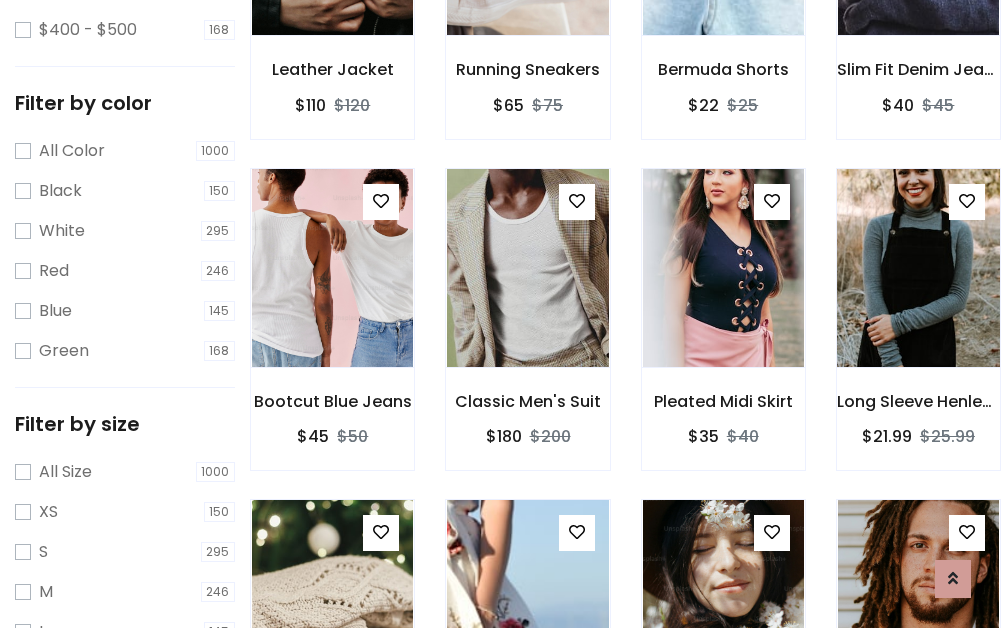 click at bounding box center [918, 268] 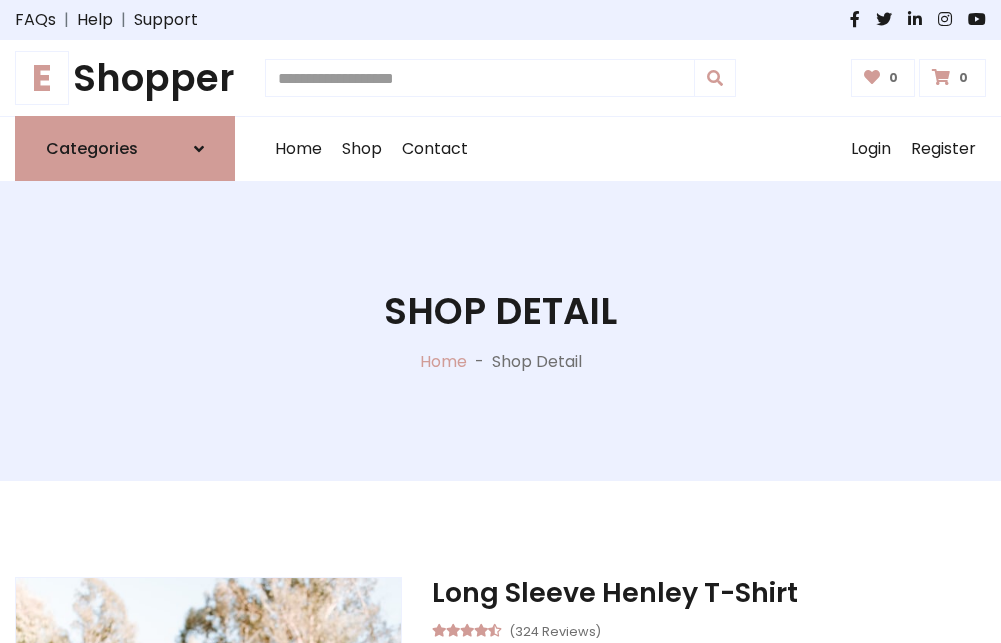 scroll, scrollTop: 143, scrollLeft: 0, axis: vertical 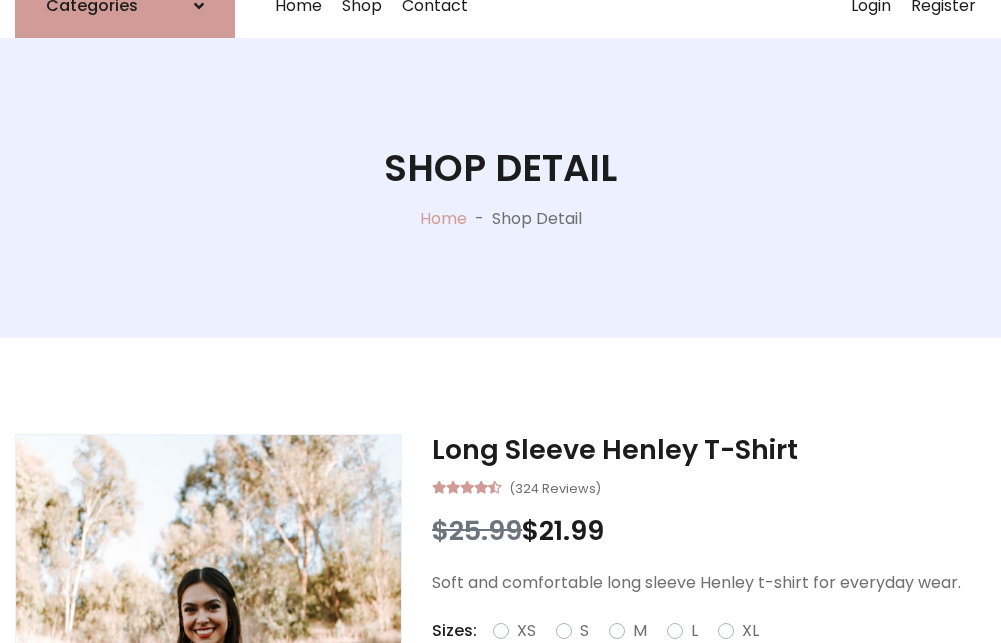 click on "M" at bounding box center [640, 631] 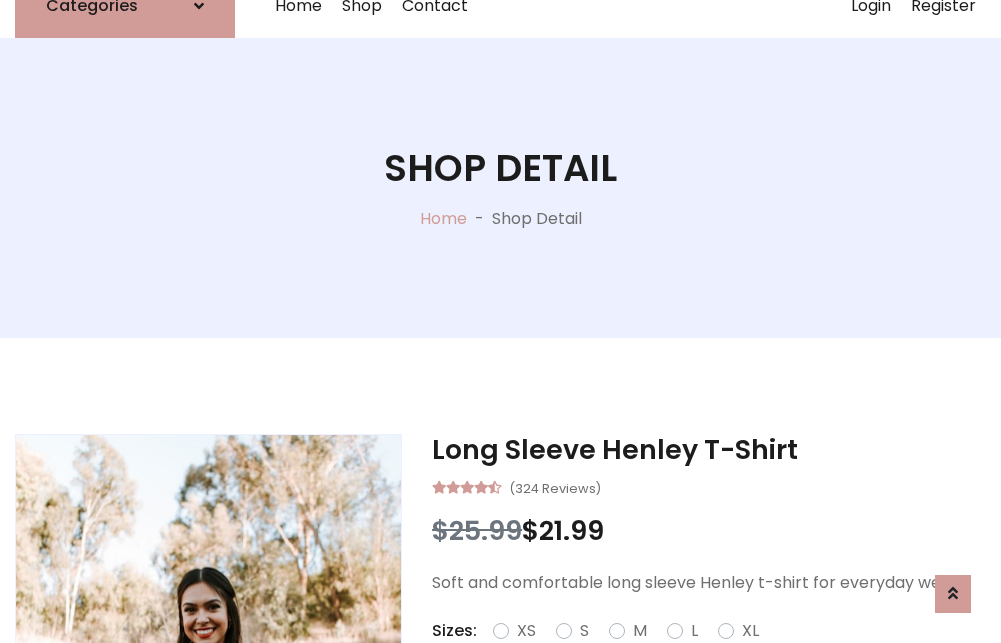 click on "Red" at bounding box center (722, 655) 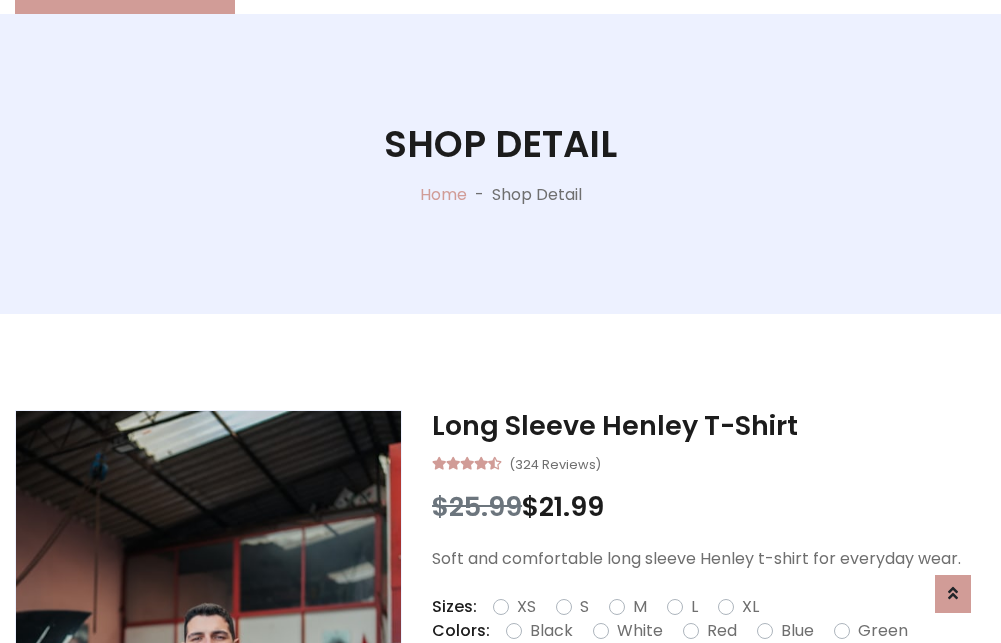 click on "Add To Cart" at bounding box center (653, 694) 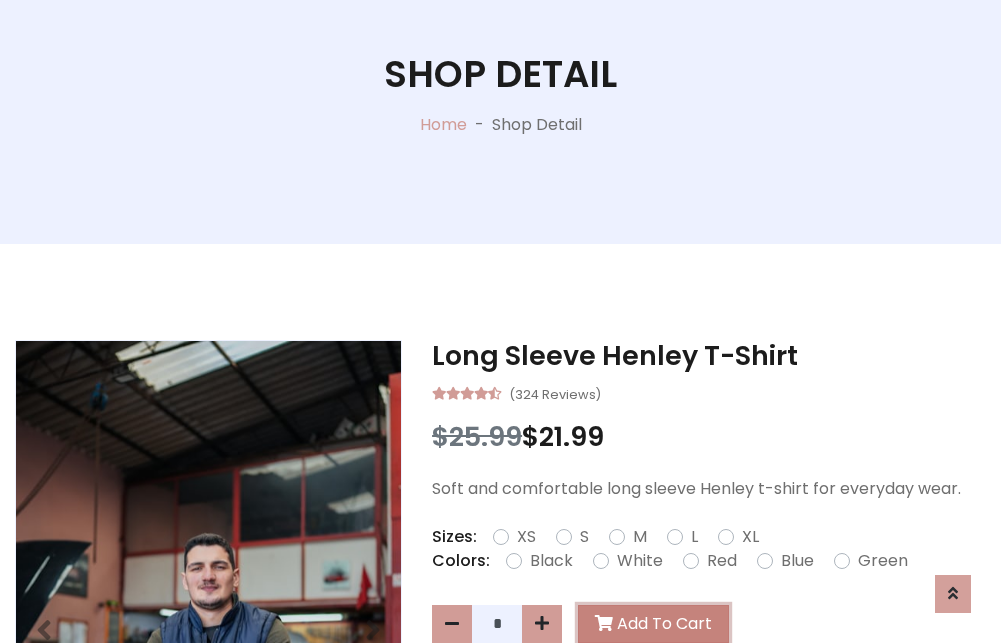 scroll, scrollTop: 0, scrollLeft: 0, axis: both 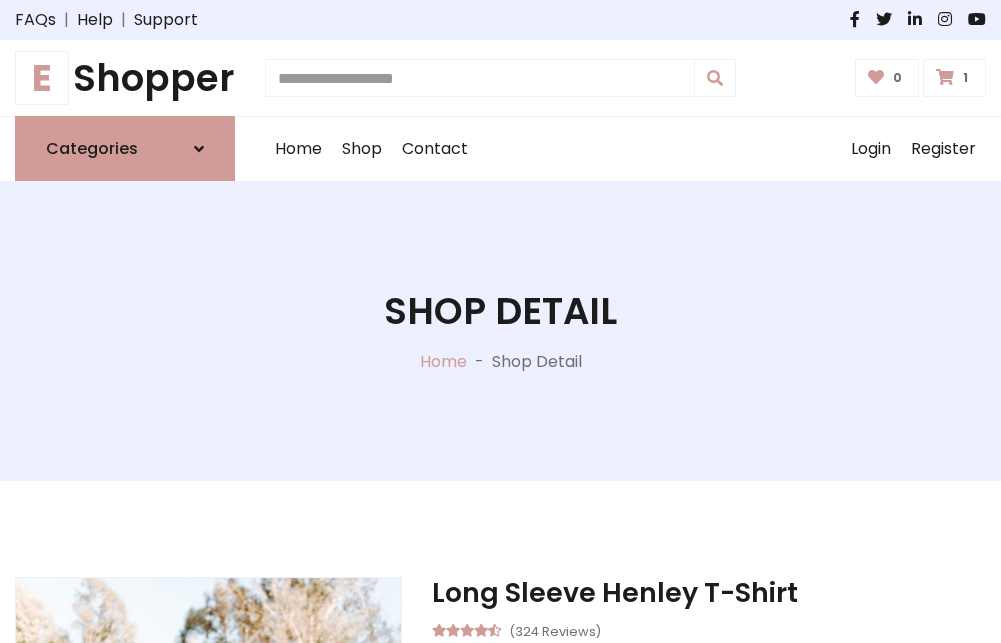 click at bounding box center (945, 77) 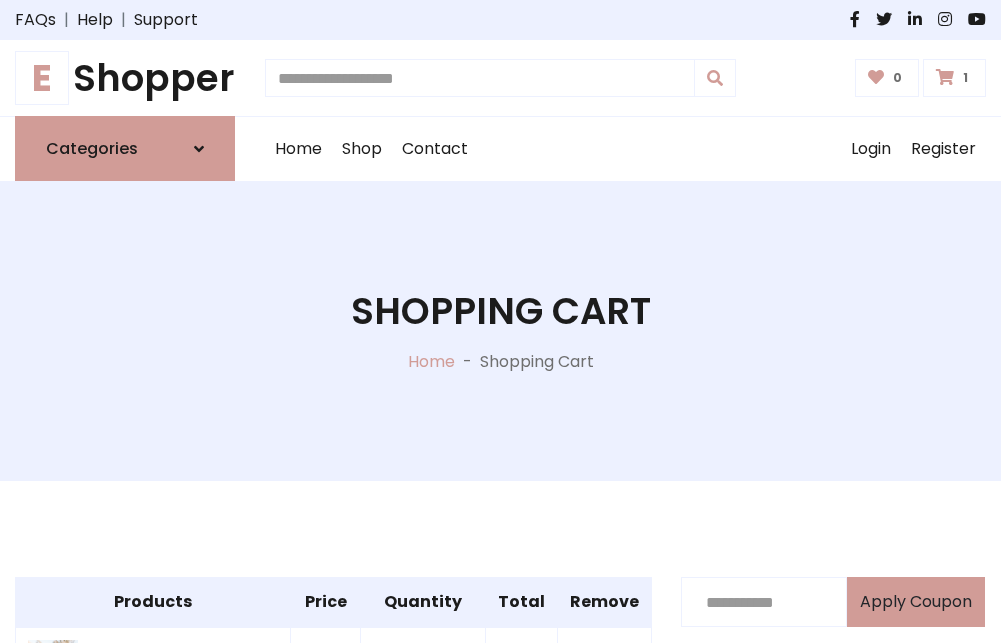 scroll, scrollTop: 474, scrollLeft: 0, axis: vertical 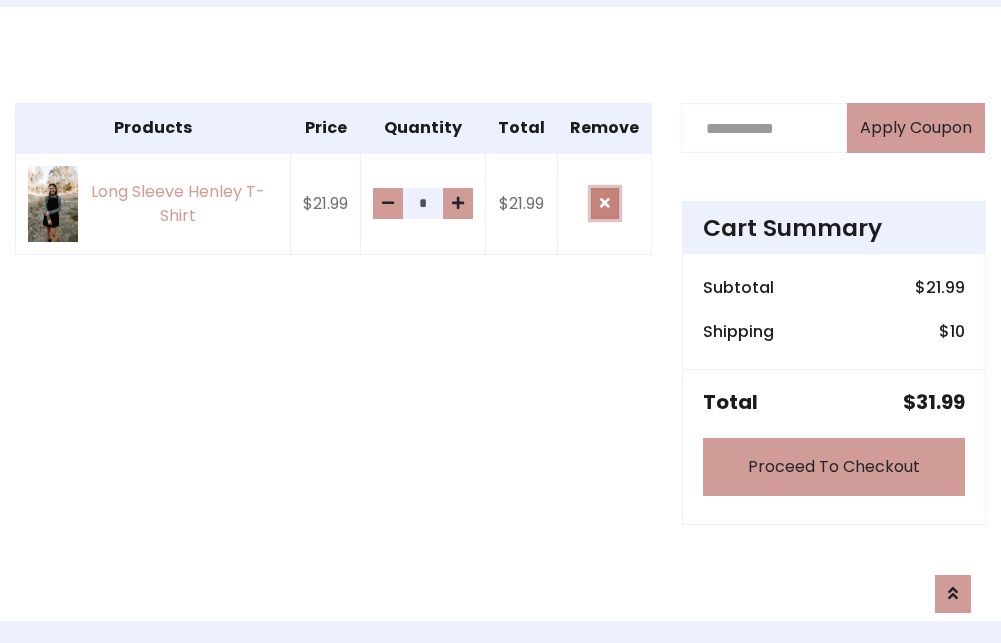 click at bounding box center [605, 203] 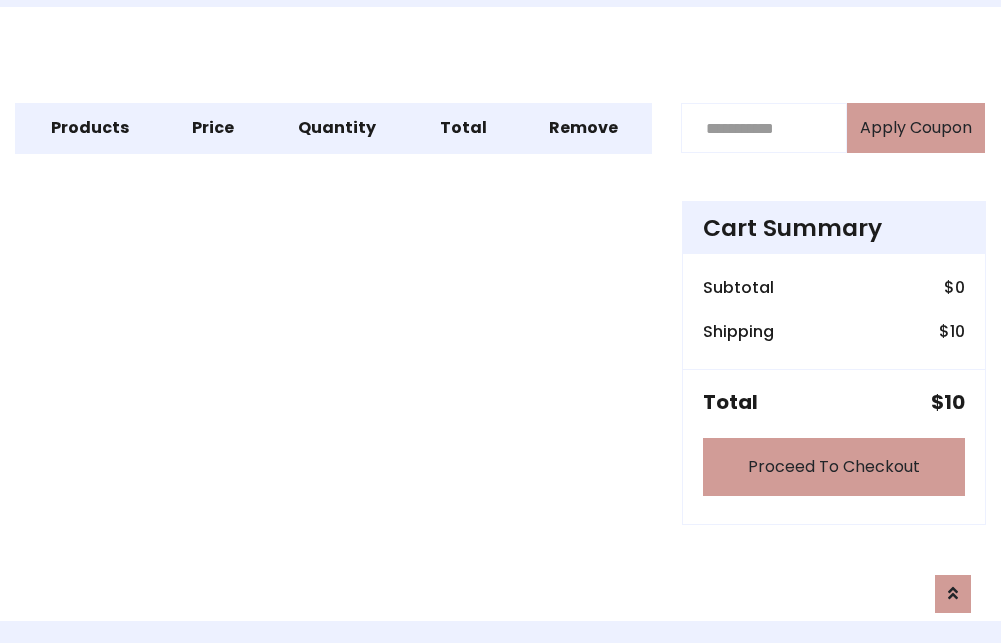 scroll, scrollTop: 247, scrollLeft: 0, axis: vertical 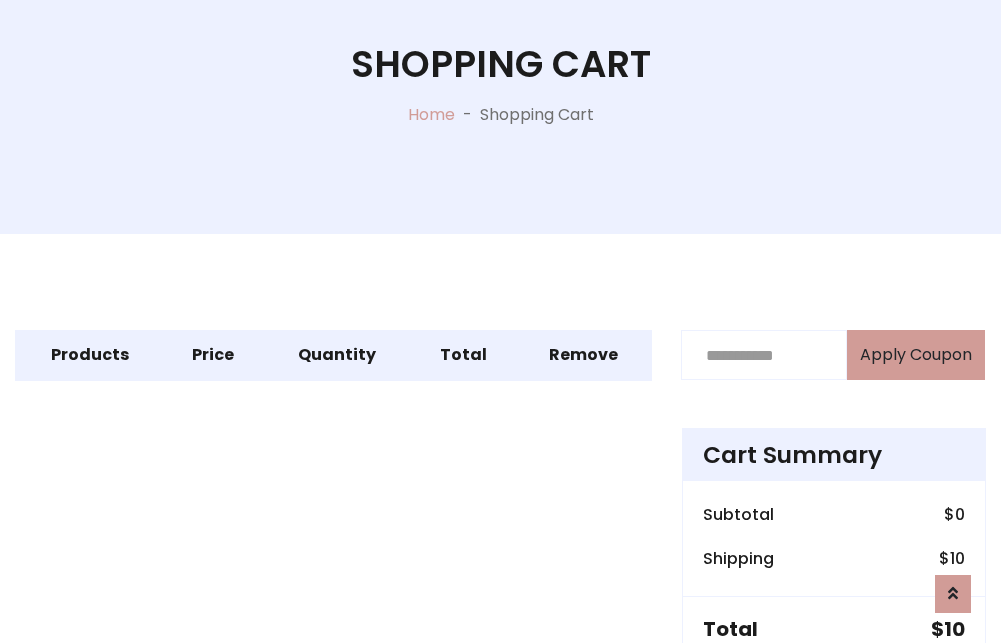 click on "Proceed To Checkout" at bounding box center (834, 694) 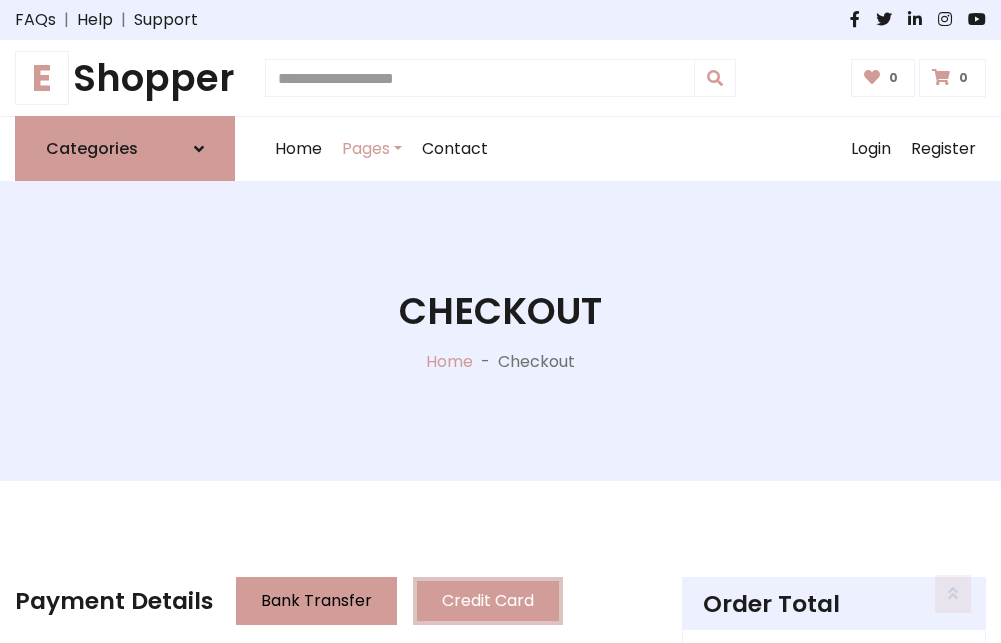 scroll, scrollTop: 137, scrollLeft: 0, axis: vertical 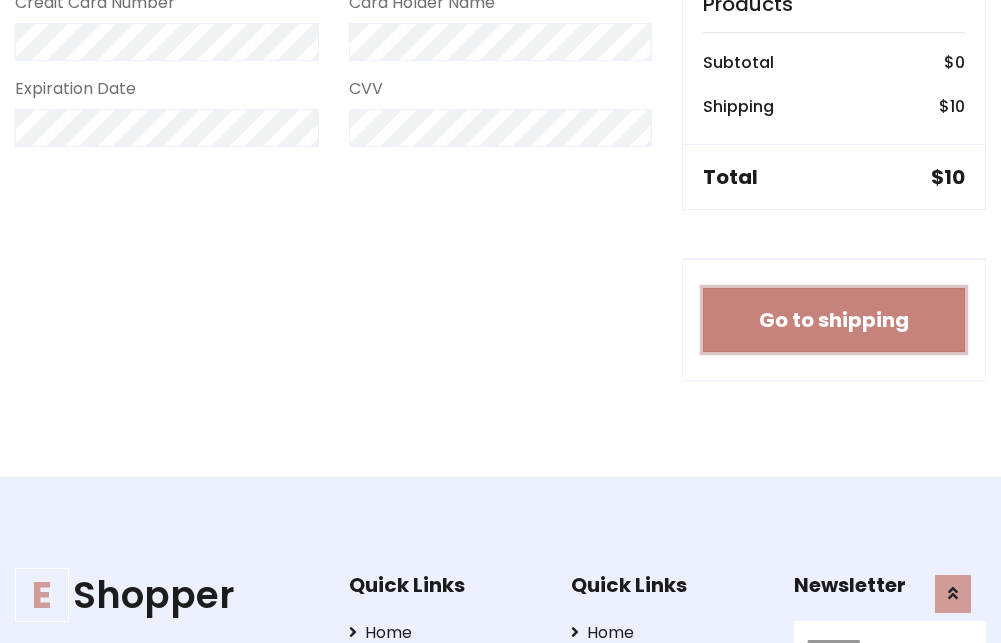 click on "Go to shipping" at bounding box center (834, 320) 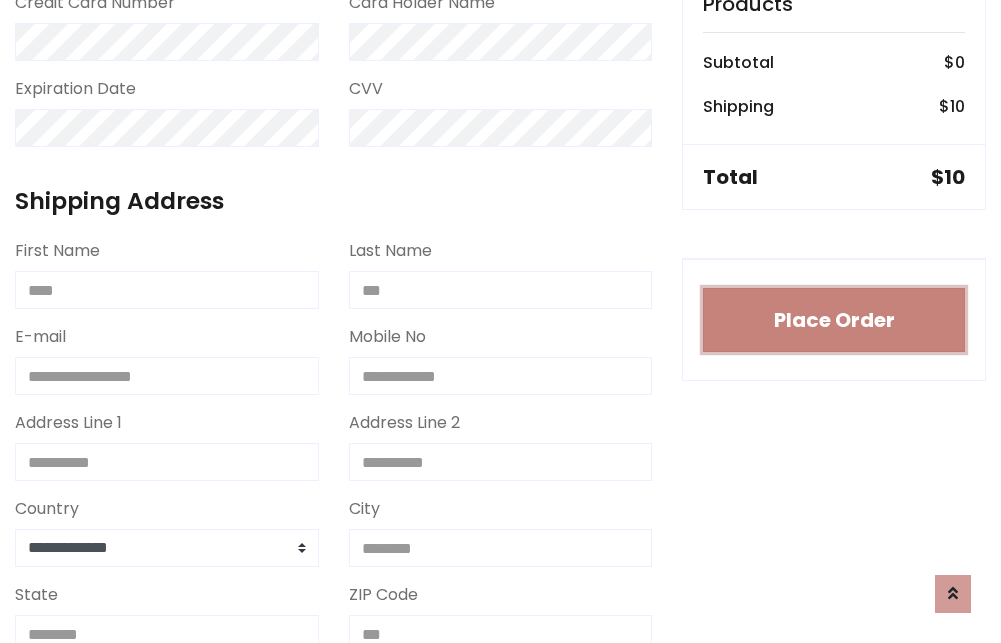 type 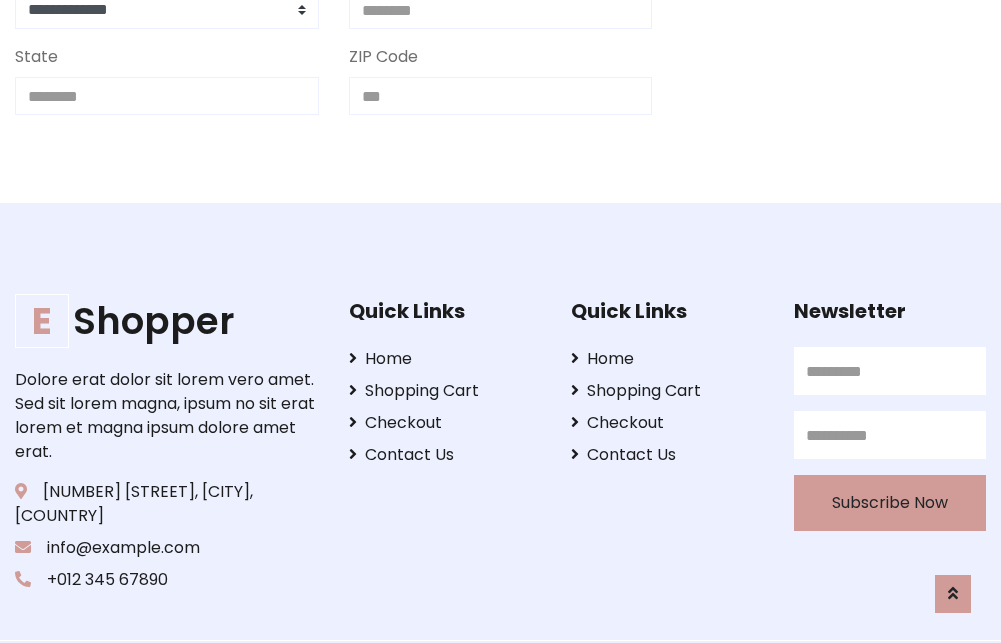 scroll, scrollTop: 713, scrollLeft: 0, axis: vertical 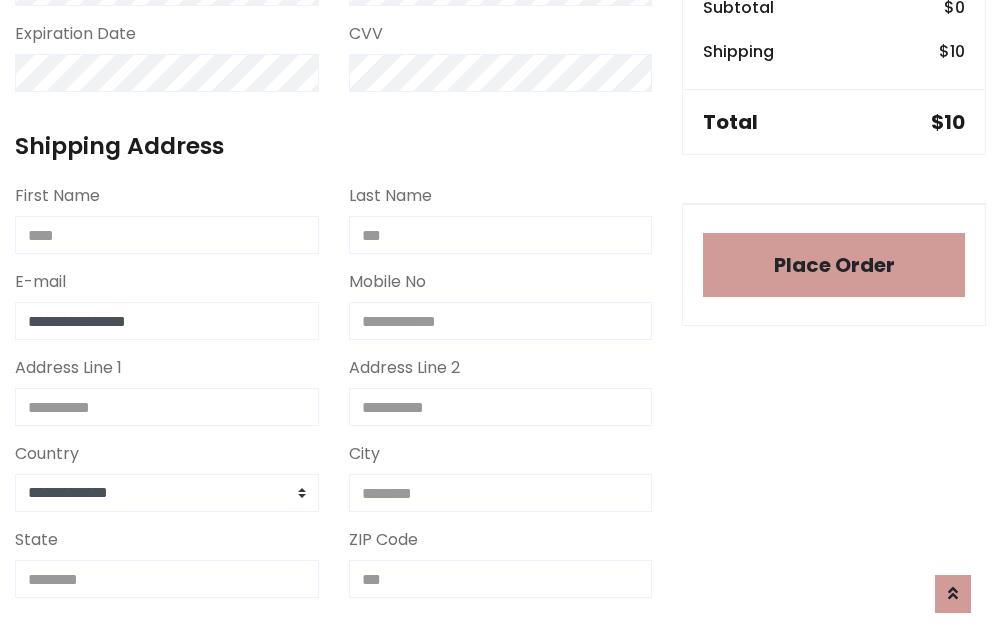 type on "**********" 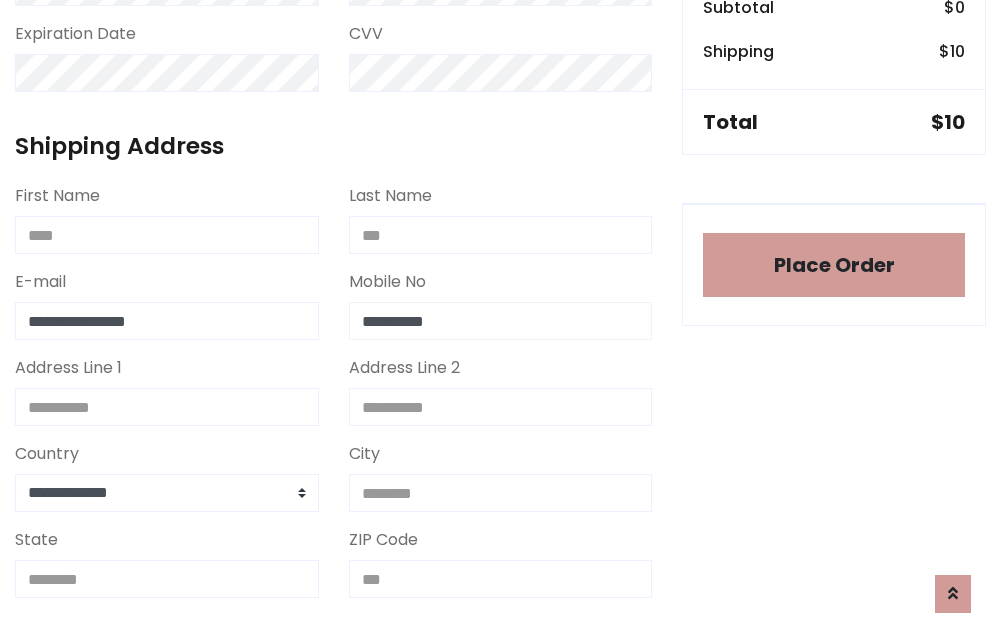 type on "**********" 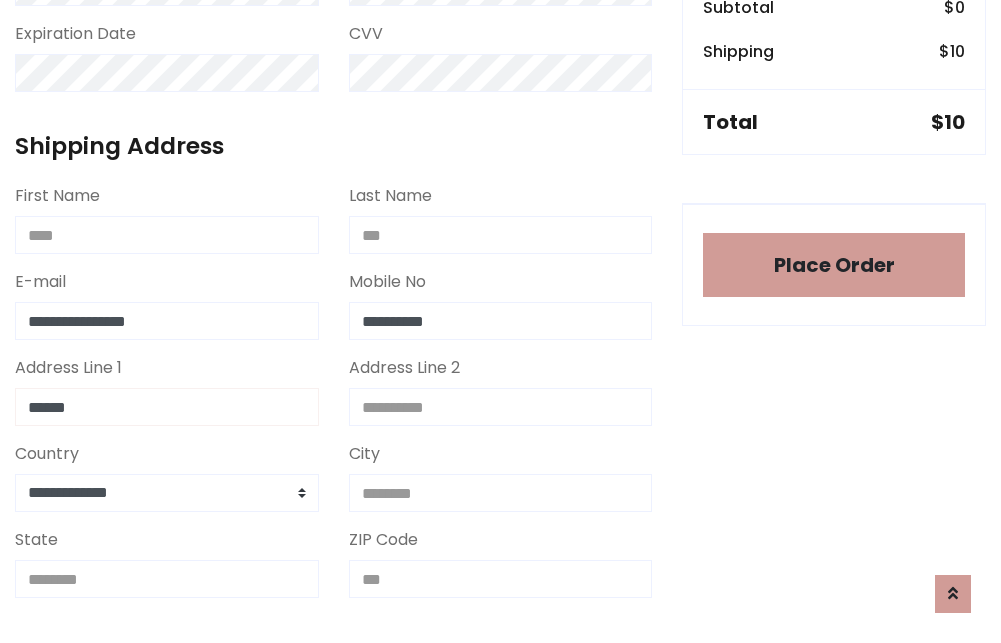 type on "******" 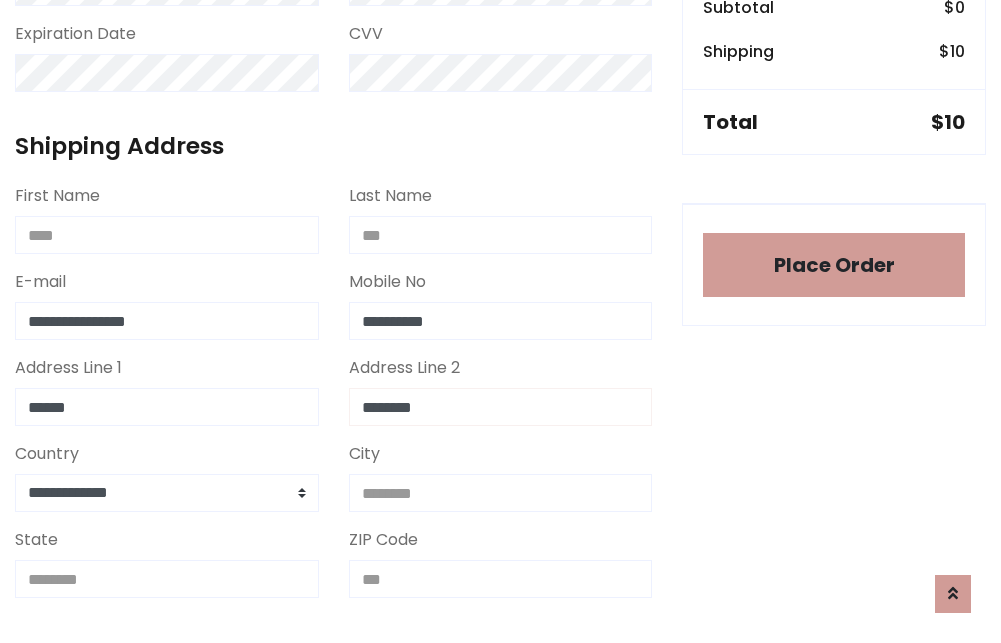 type on "********" 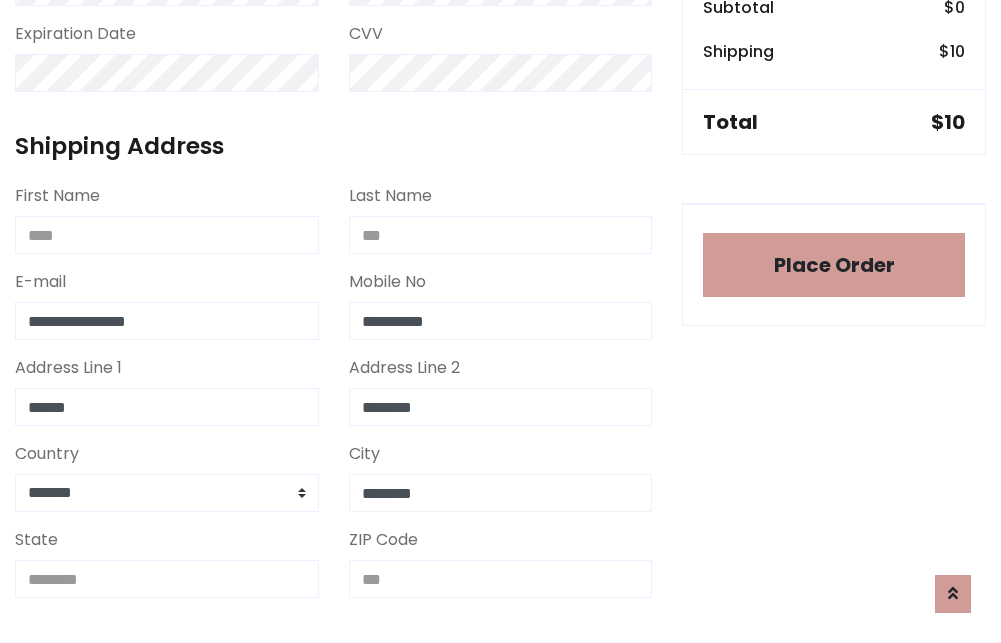type on "********" 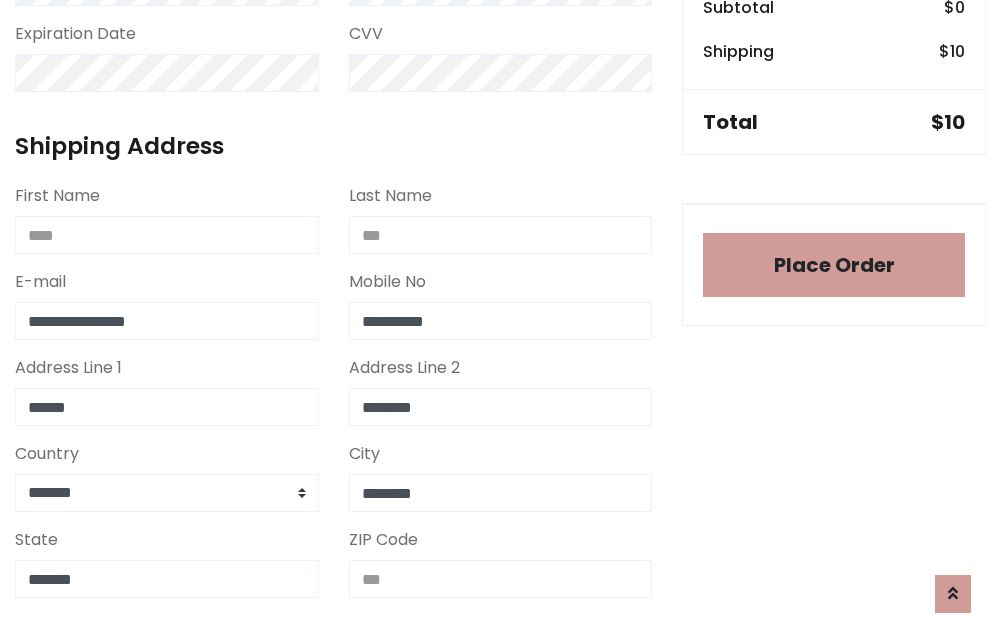 type on "*******" 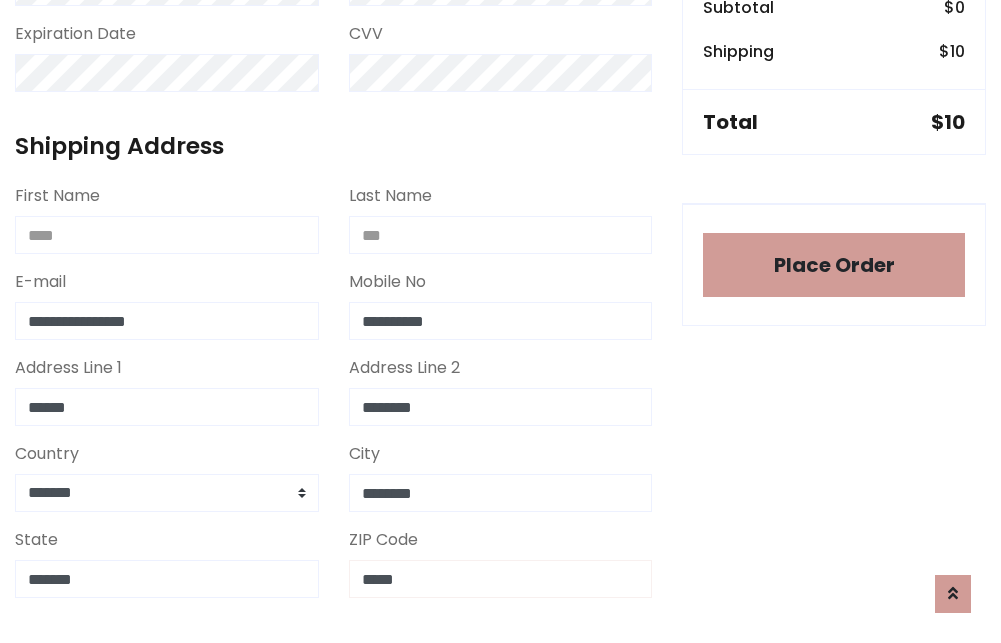 scroll, scrollTop: 403, scrollLeft: 0, axis: vertical 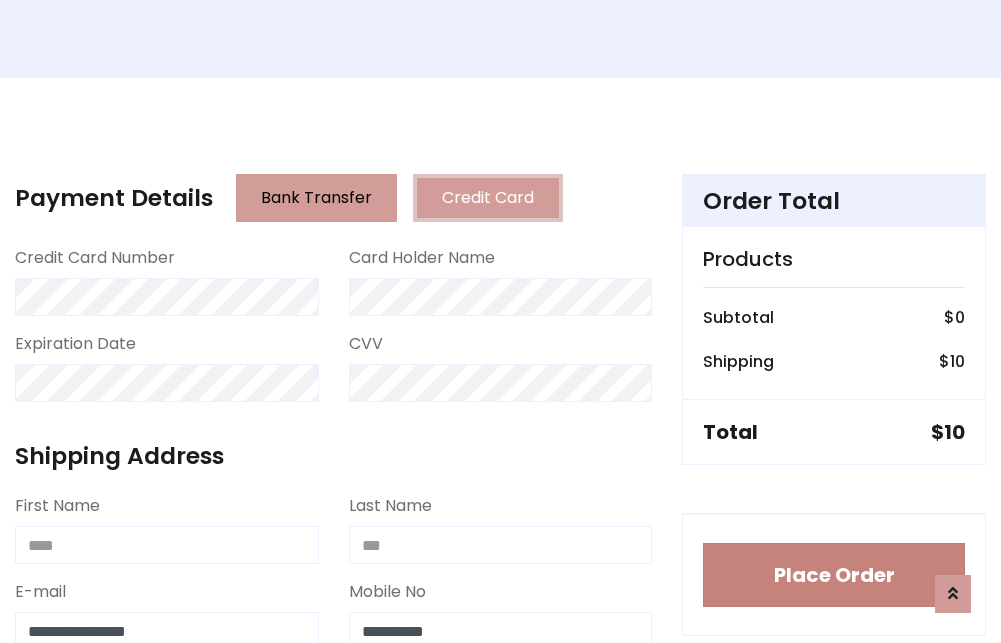 type on "*****" 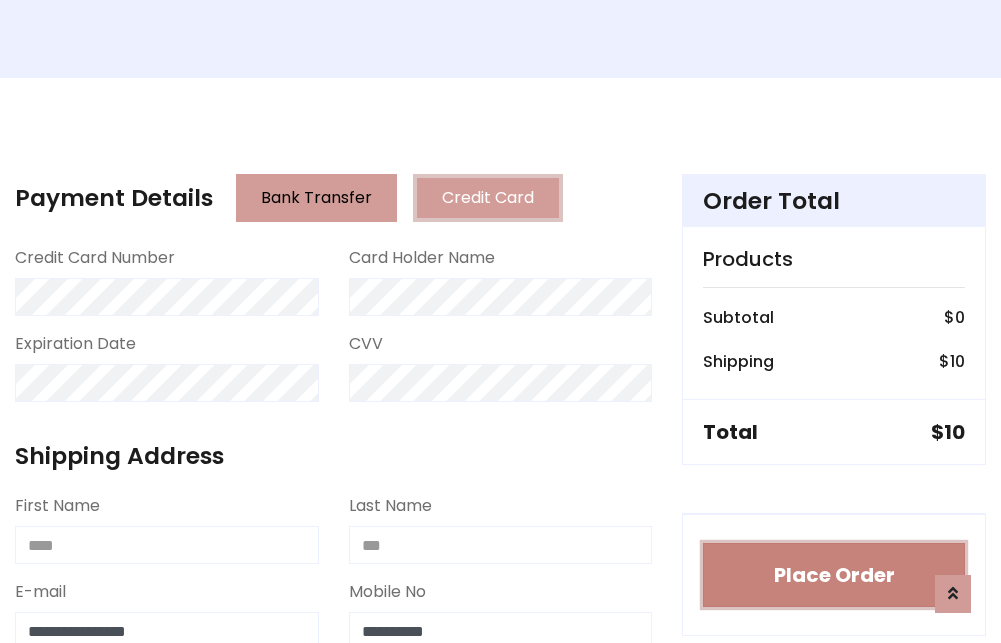 click on "Place Order" at bounding box center (834, 575) 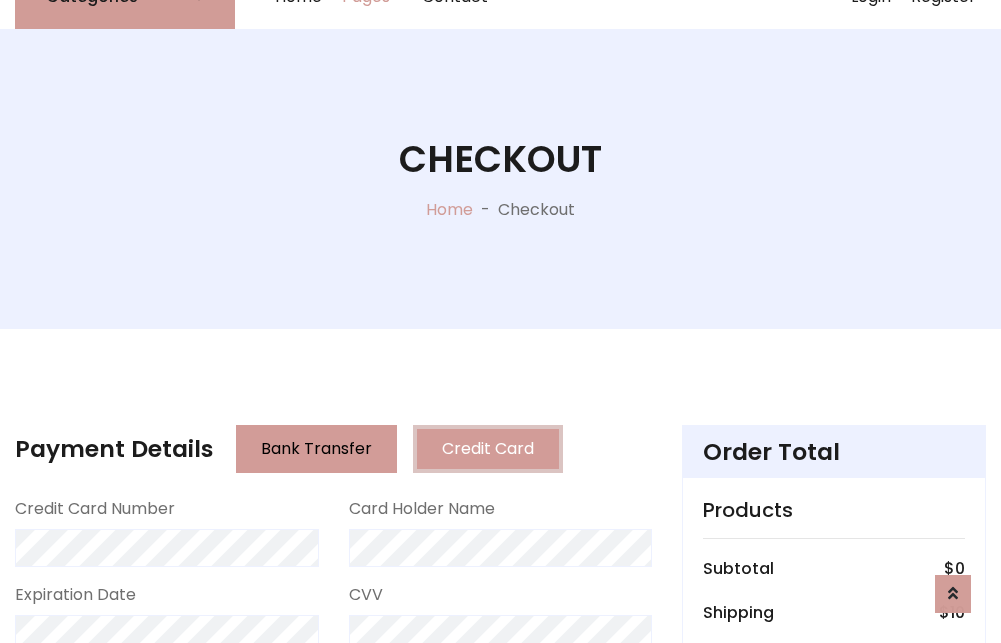 scroll, scrollTop: 0, scrollLeft: 0, axis: both 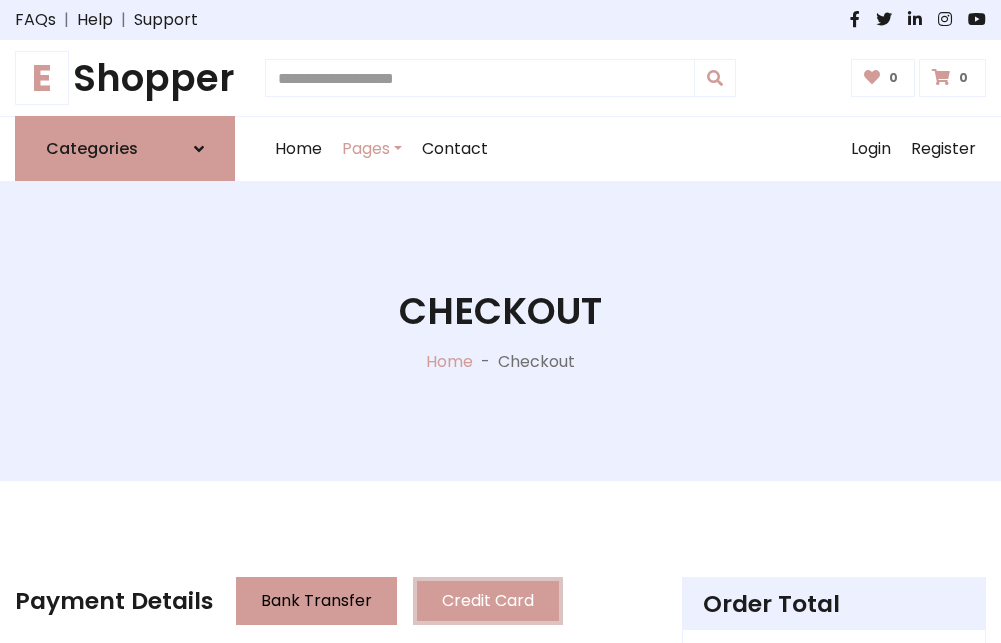 click on "E Shopper" at bounding box center (125, 78) 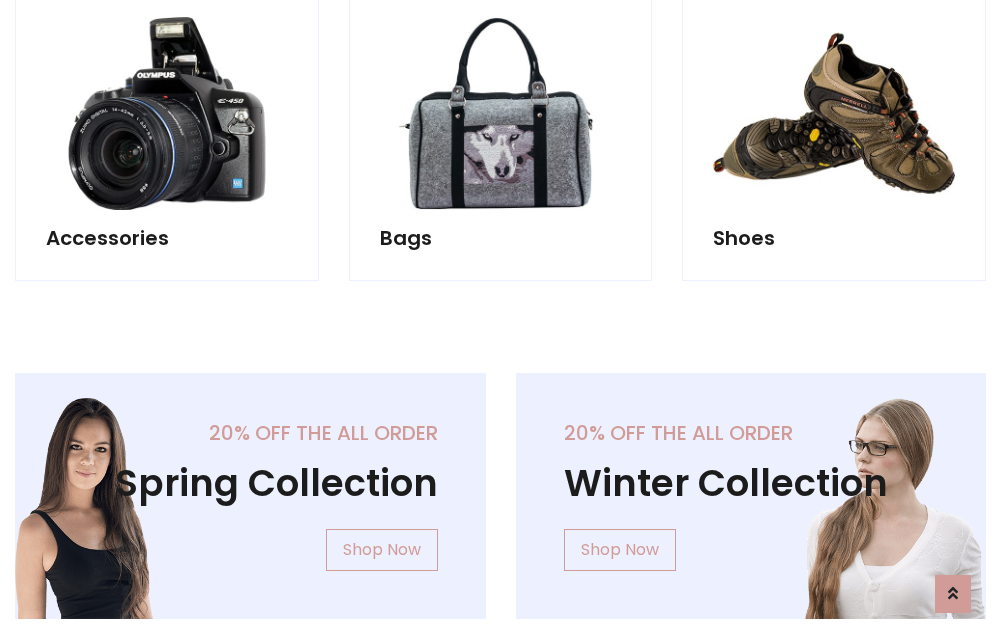 scroll, scrollTop: 770, scrollLeft: 0, axis: vertical 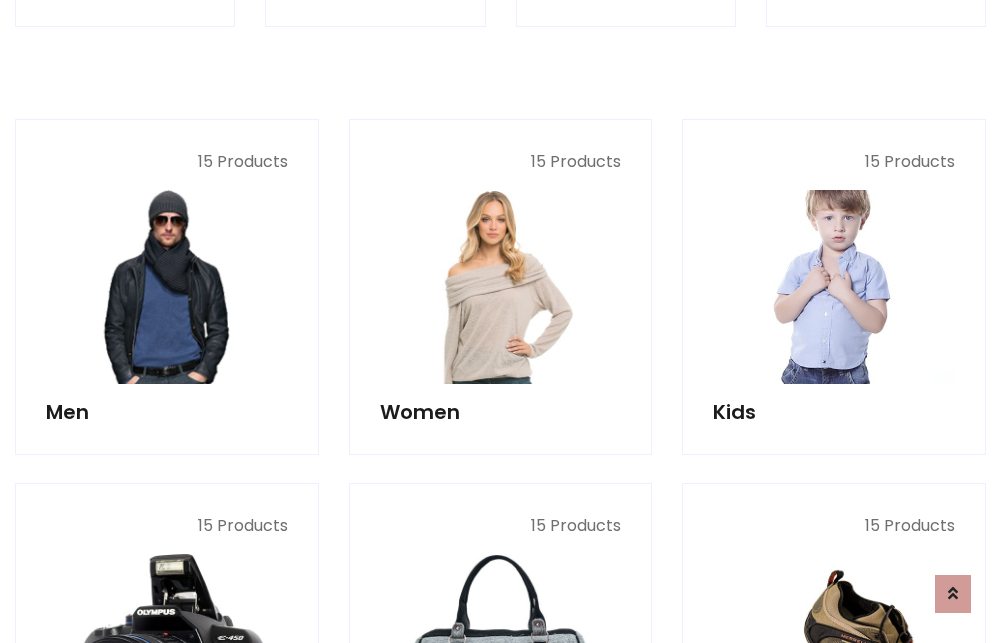 click at bounding box center (834, 287) 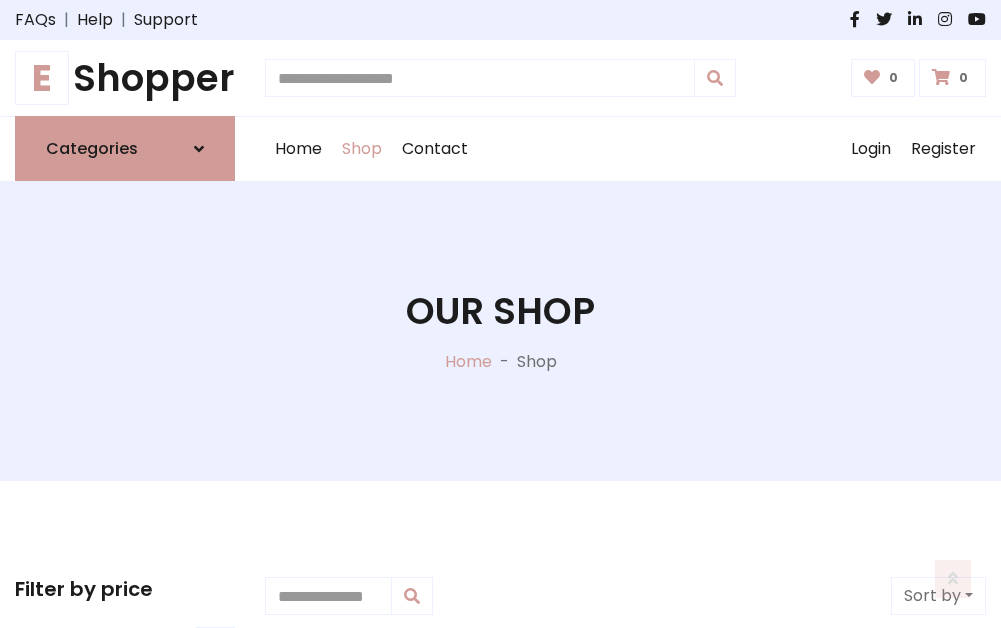 scroll, scrollTop: 549, scrollLeft: 0, axis: vertical 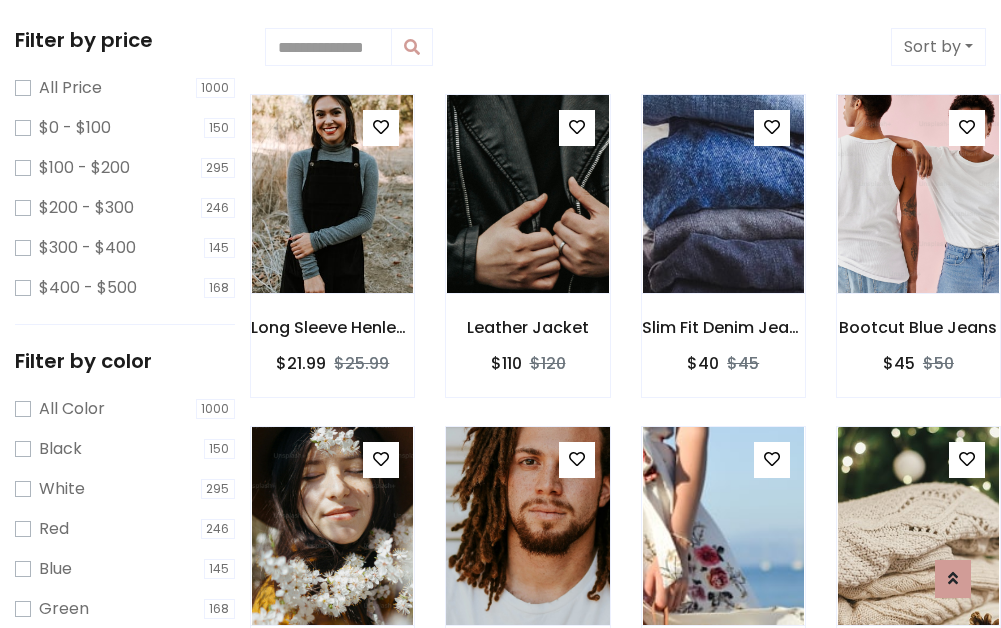 click at bounding box center [381, 127] 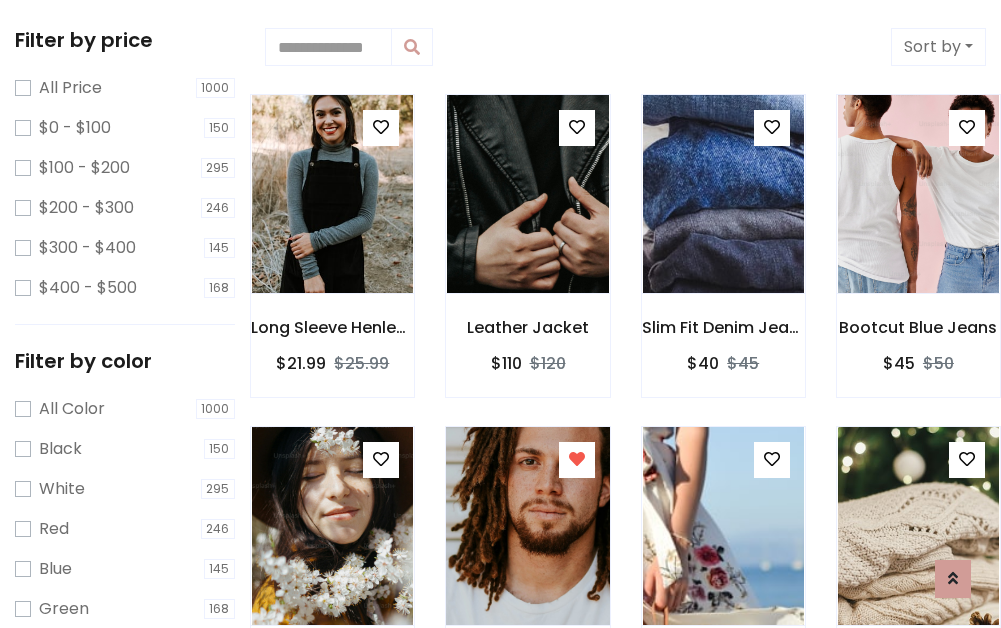 scroll, scrollTop: 978, scrollLeft: 0, axis: vertical 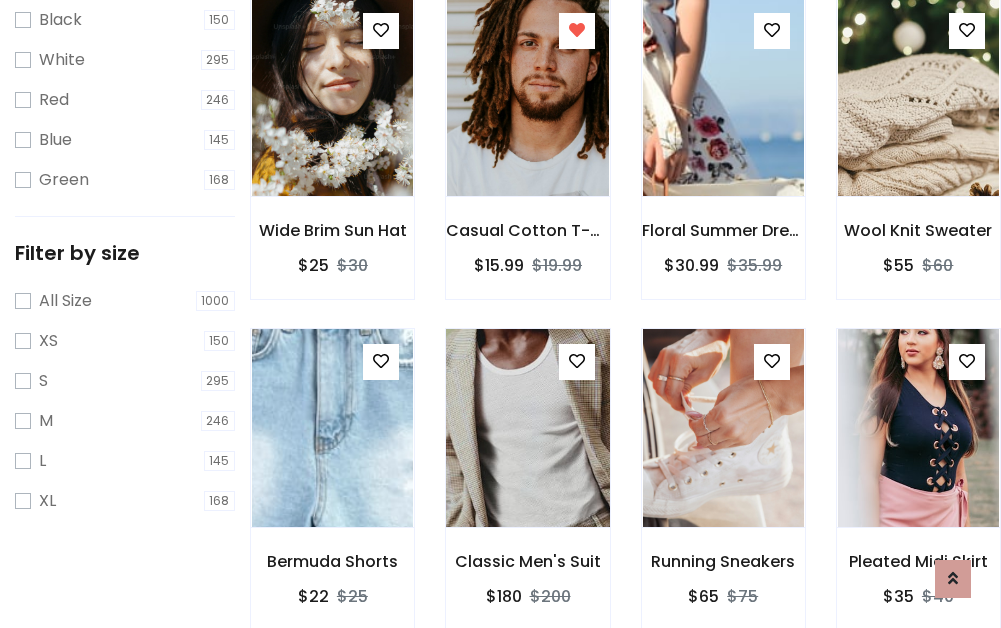 click at bounding box center [527, 428] 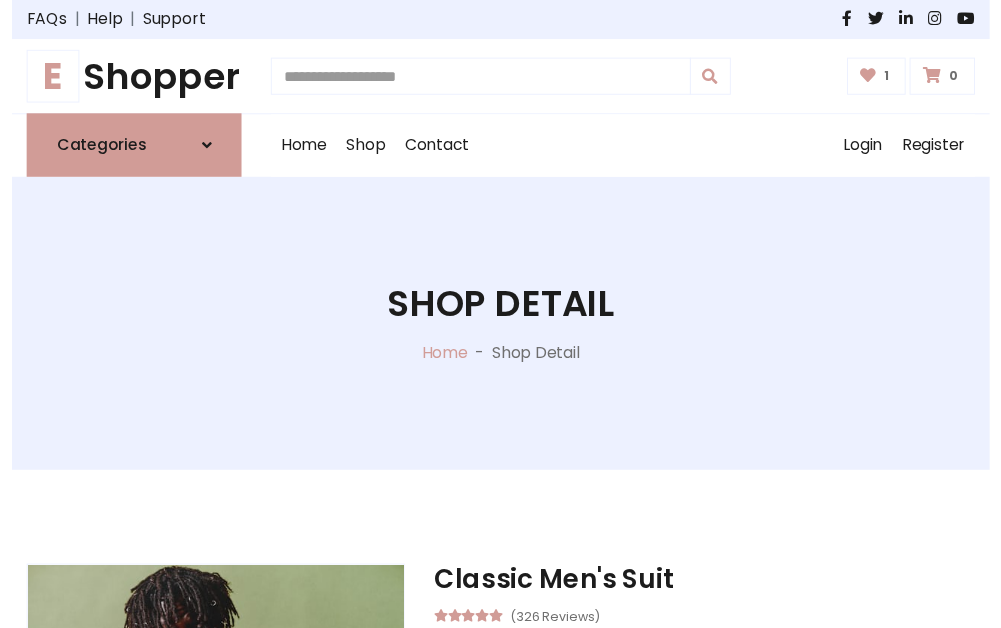 scroll, scrollTop: 262, scrollLeft: 0, axis: vertical 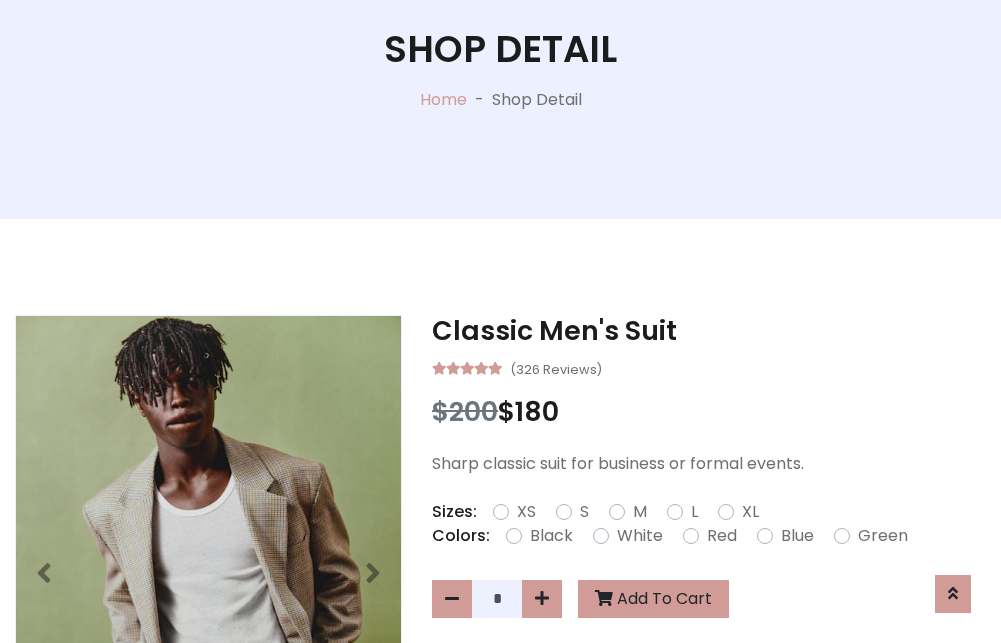 click on "XL" at bounding box center (750, 512) 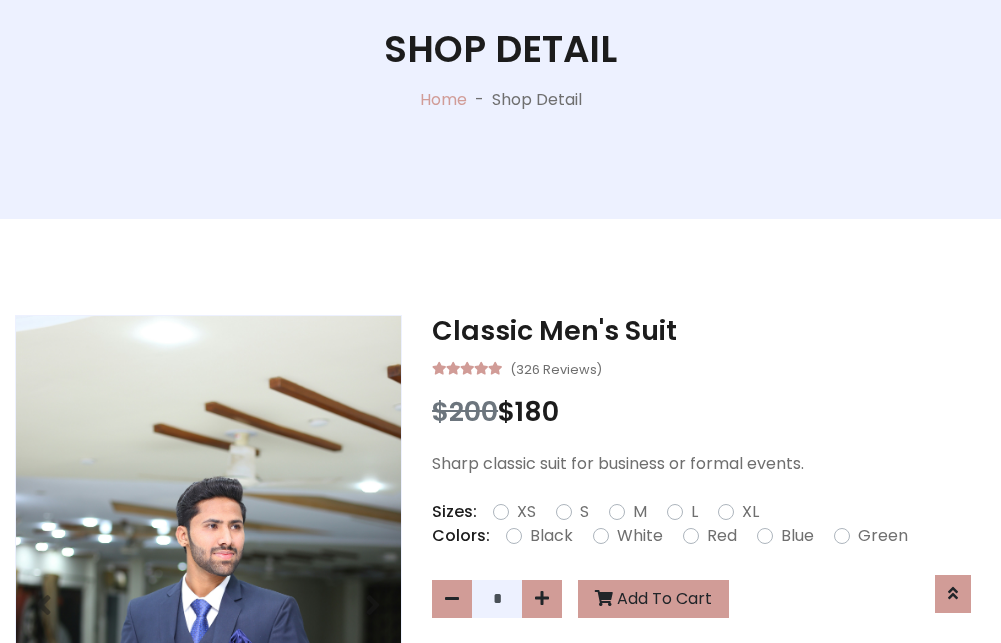 click on "Black" at bounding box center (551, 536) 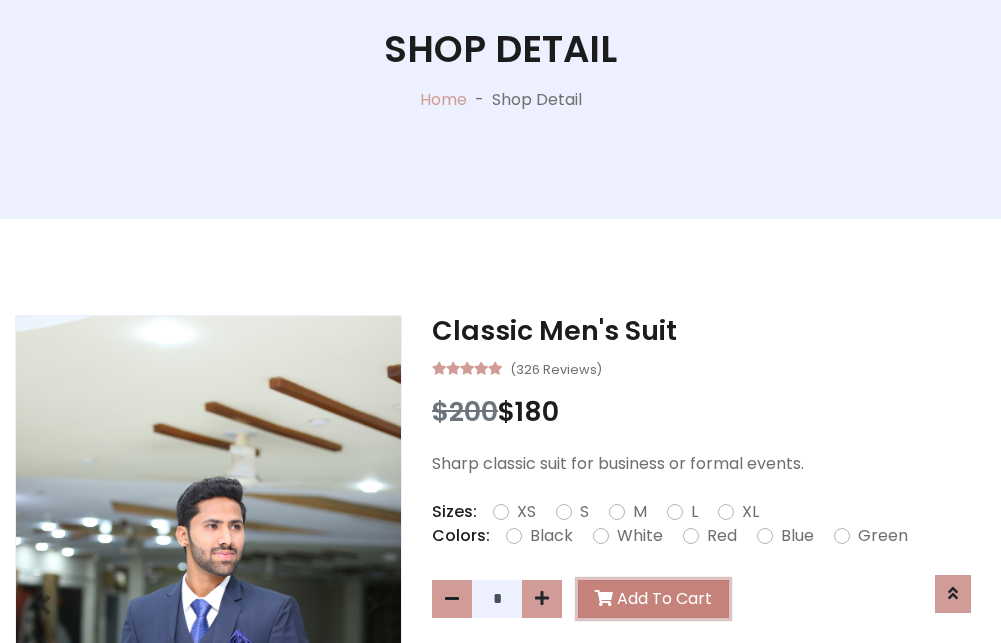 click on "Add To Cart" at bounding box center [653, 599] 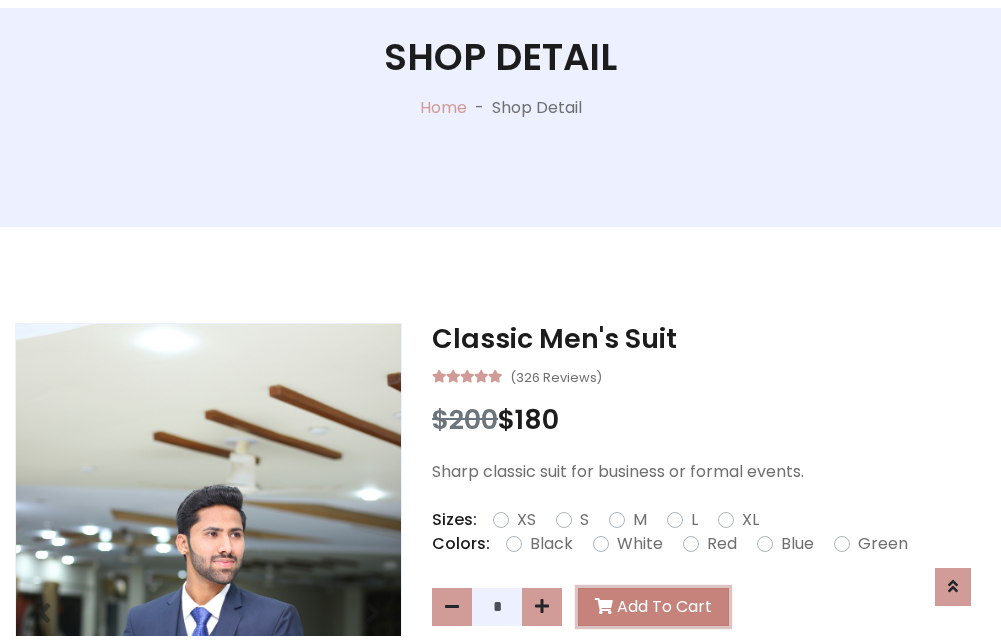 scroll, scrollTop: 0, scrollLeft: 0, axis: both 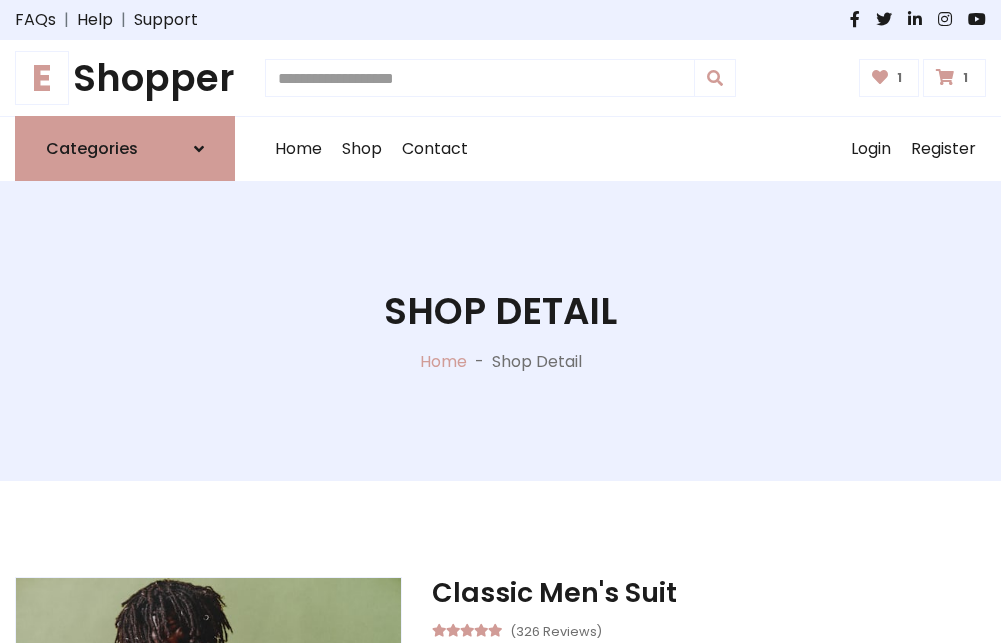 click at bounding box center [945, 77] 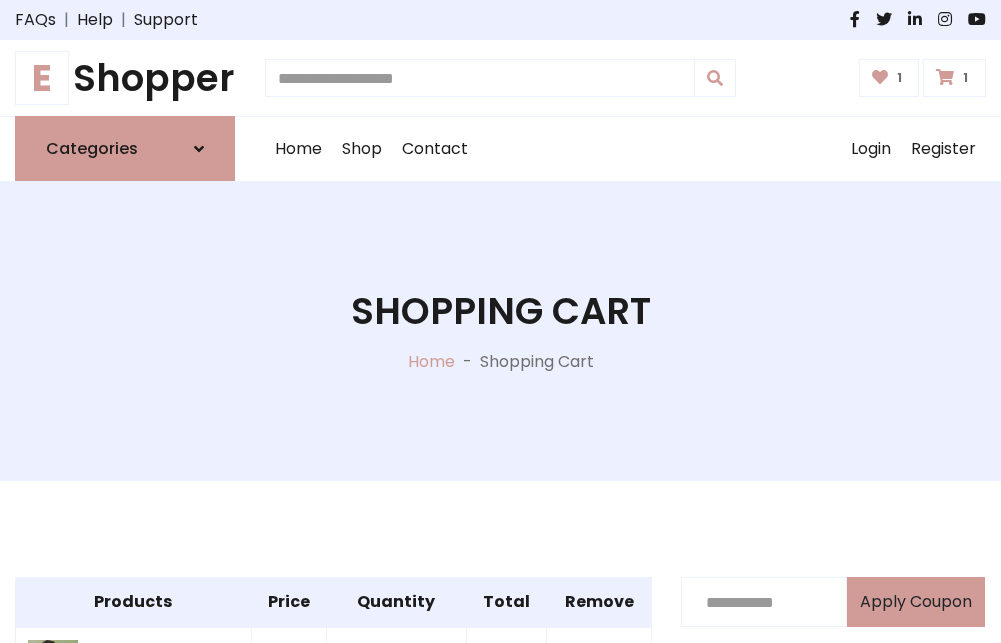 scroll, scrollTop: 570, scrollLeft: 0, axis: vertical 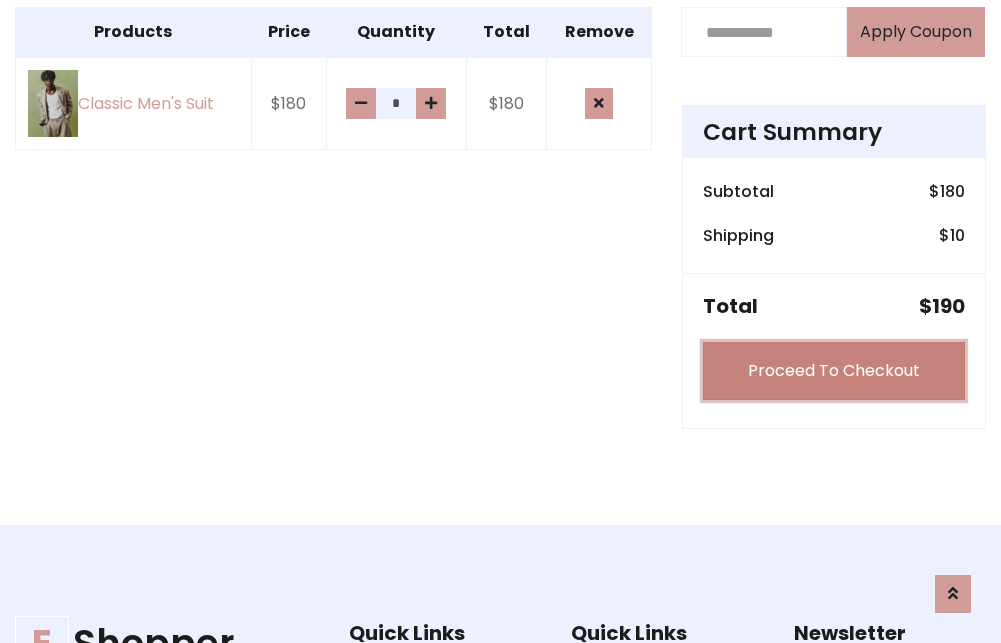 click on "Proceed To Checkout" at bounding box center [834, 371] 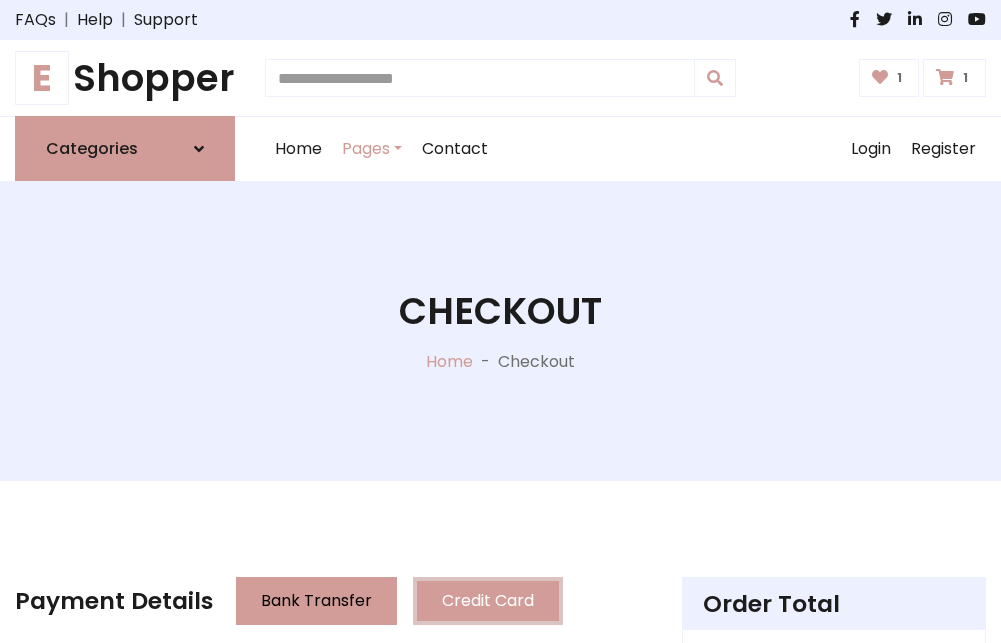 scroll, scrollTop: 201, scrollLeft: 0, axis: vertical 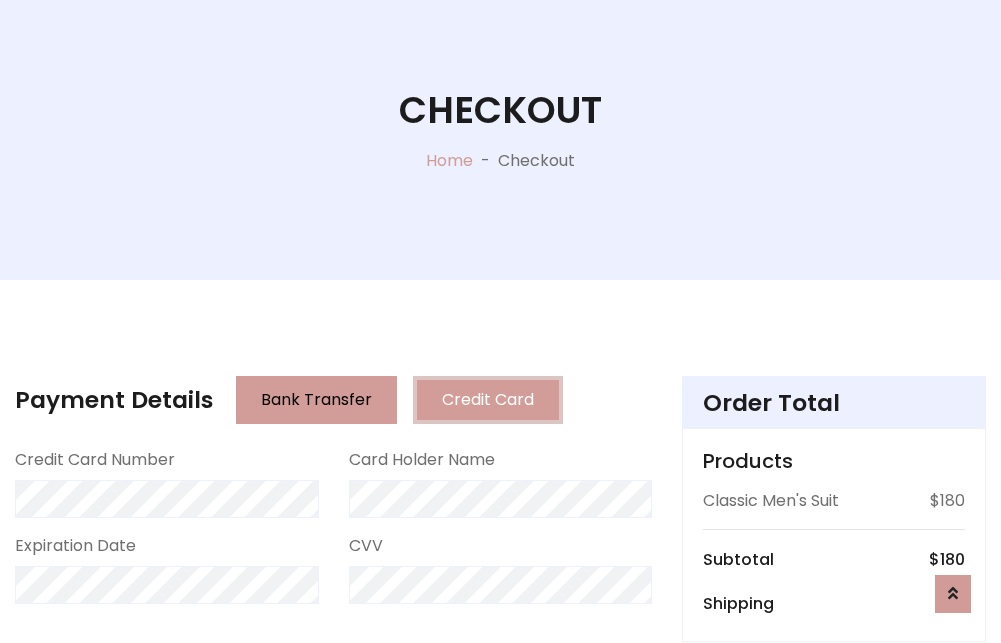 click on "Go to shipping" at bounding box center (834, 817) 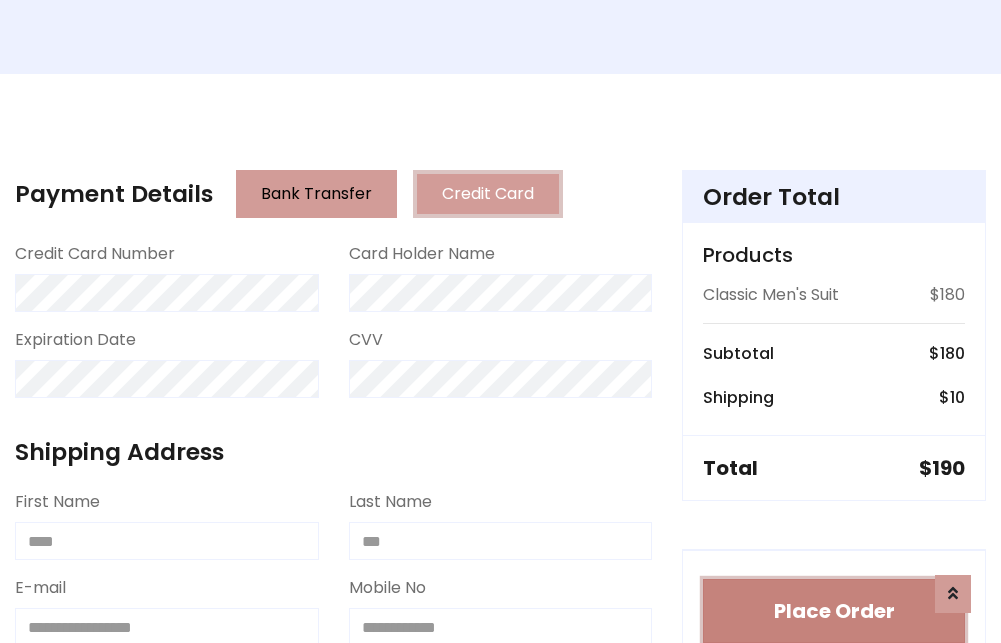 type 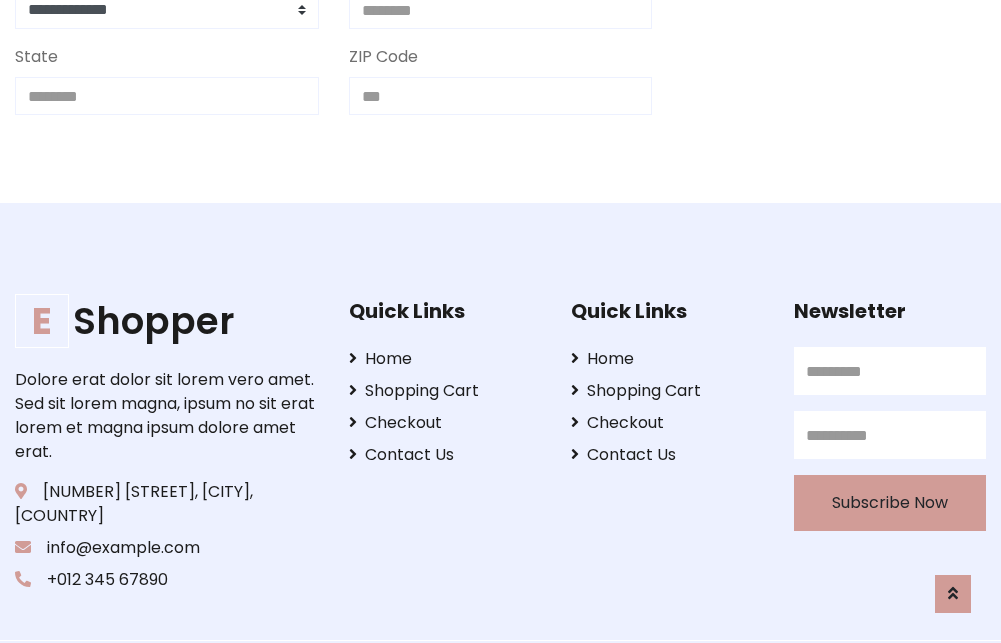 scroll, scrollTop: 713, scrollLeft: 0, axis: vertical 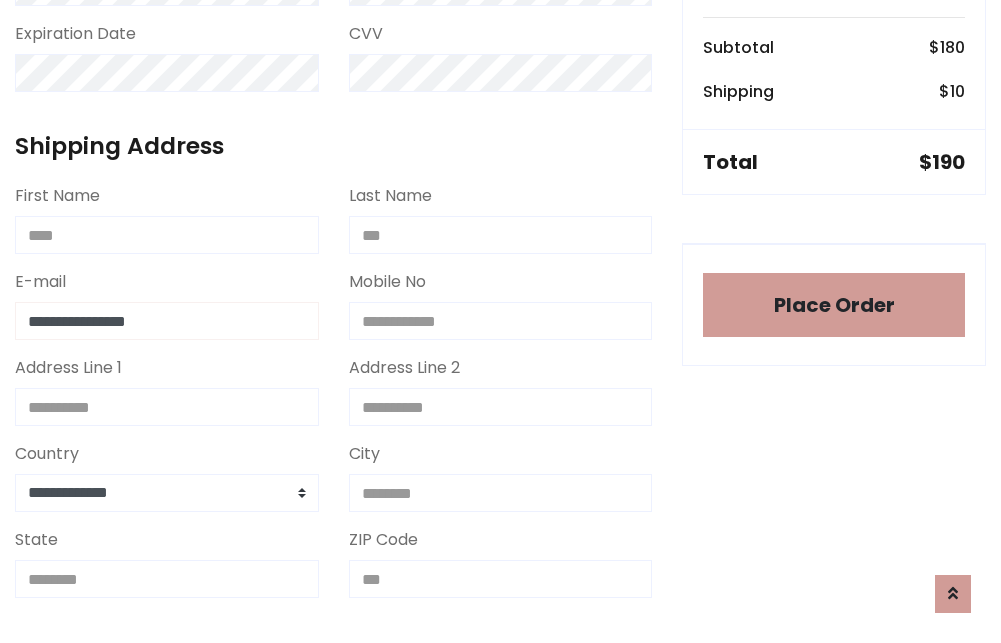 type on "**********" 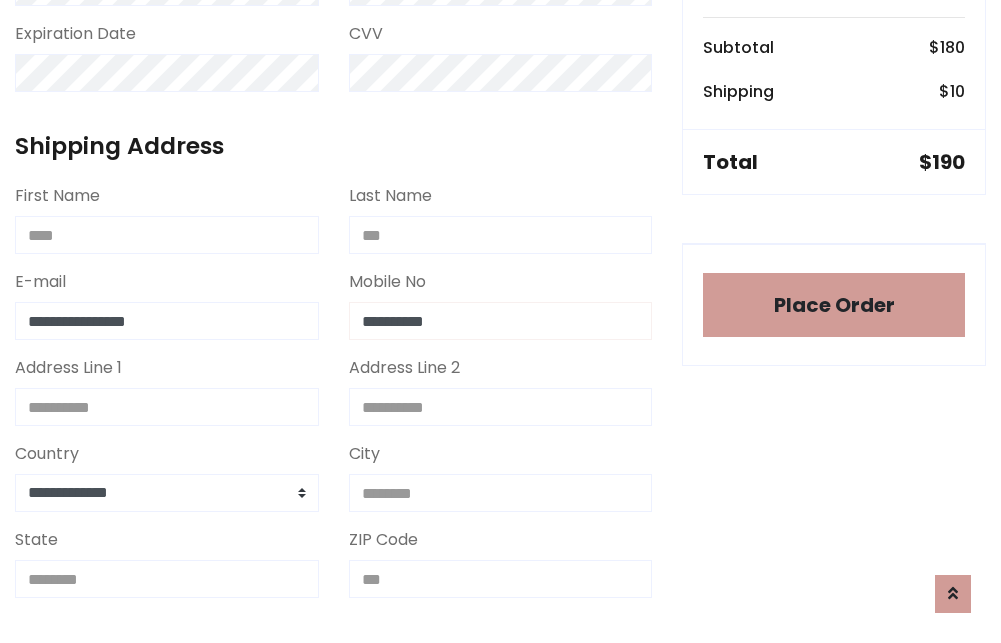 scroll, scrollTop: 573, scrollLeft: 0, axis: vertical 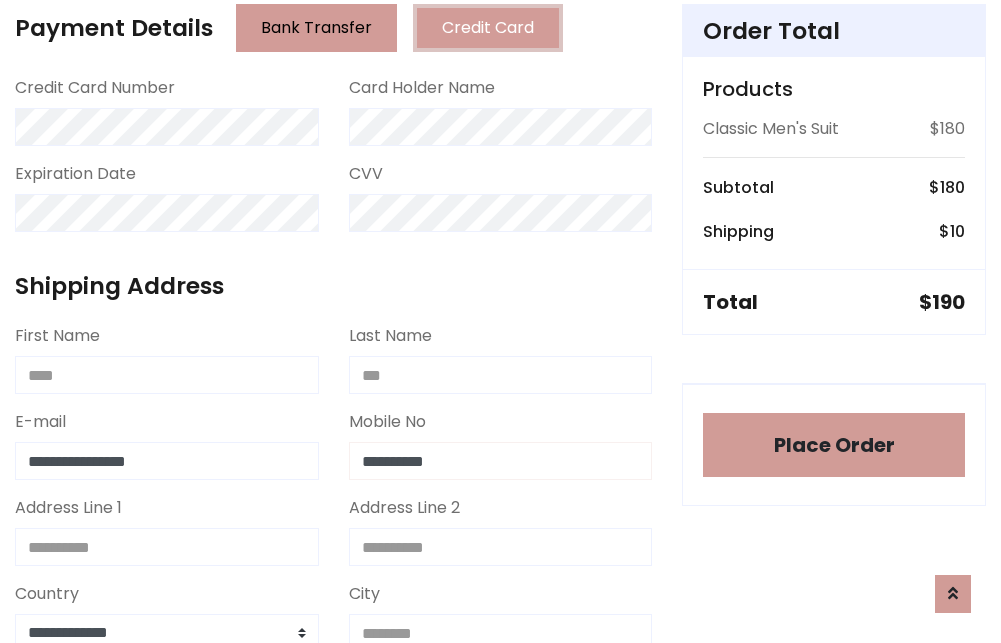 type on "**********" 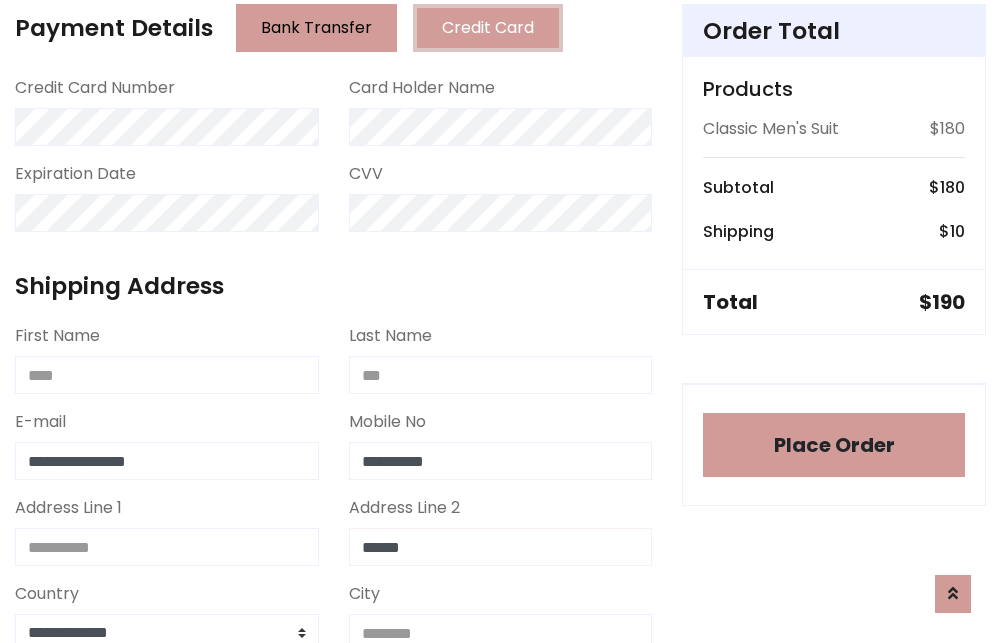 type on "******" 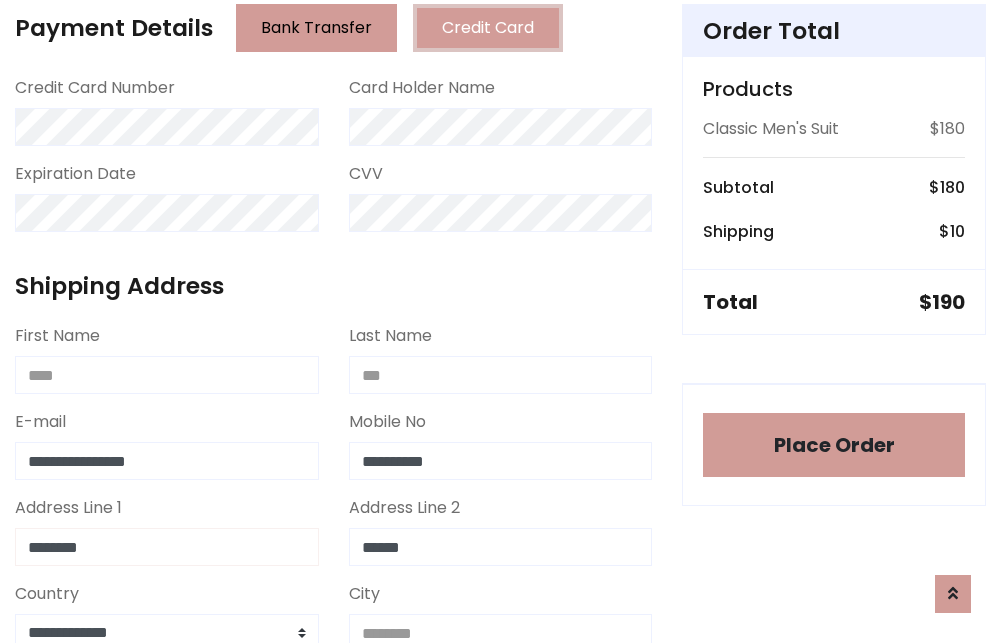 type on "********" 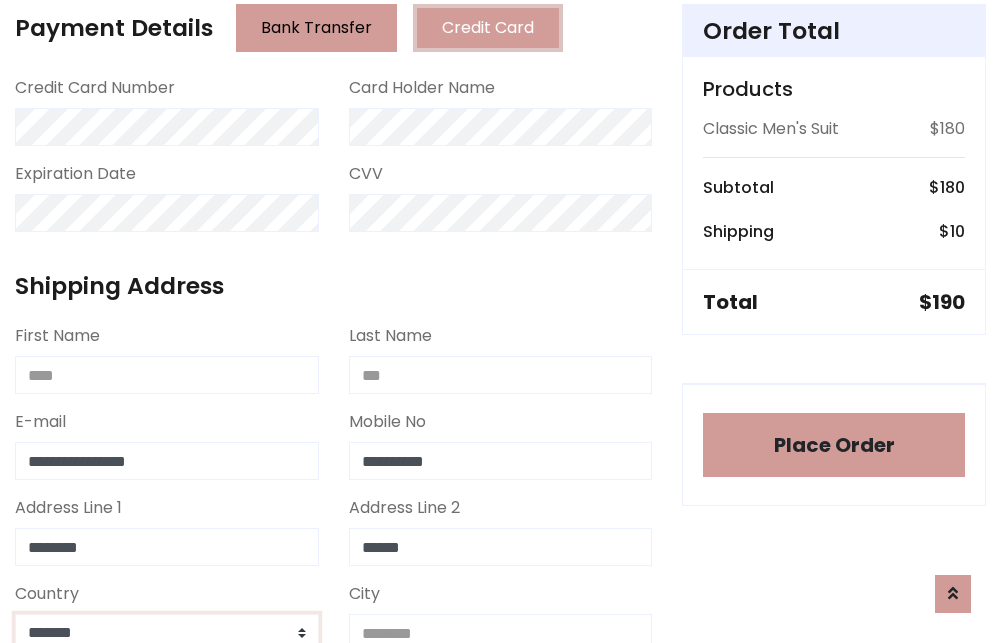 scroll, scrollTop: 583, scrollLeft: 0, axis: vertical 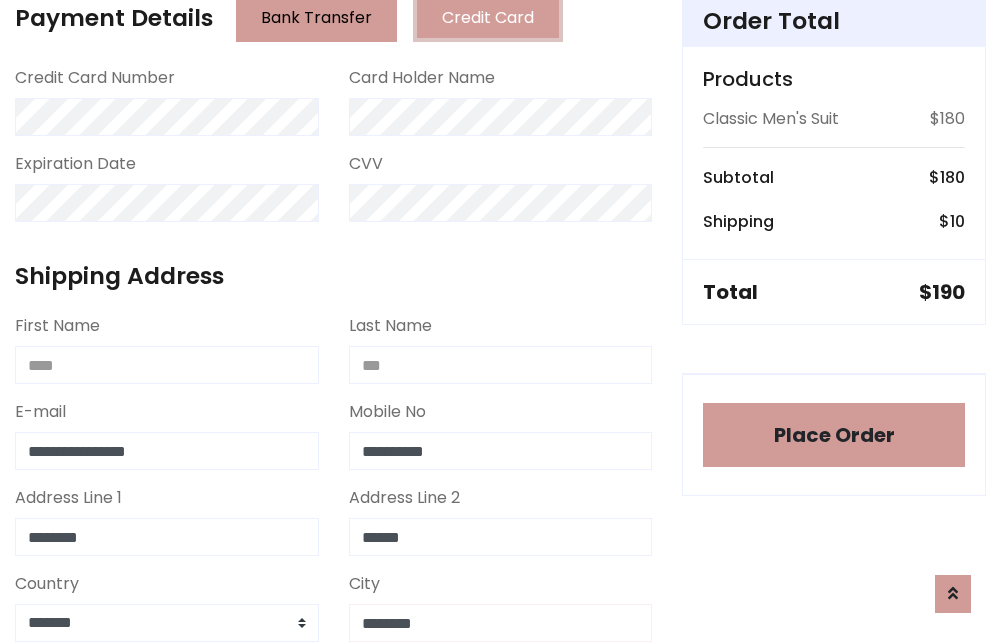 type on "********" 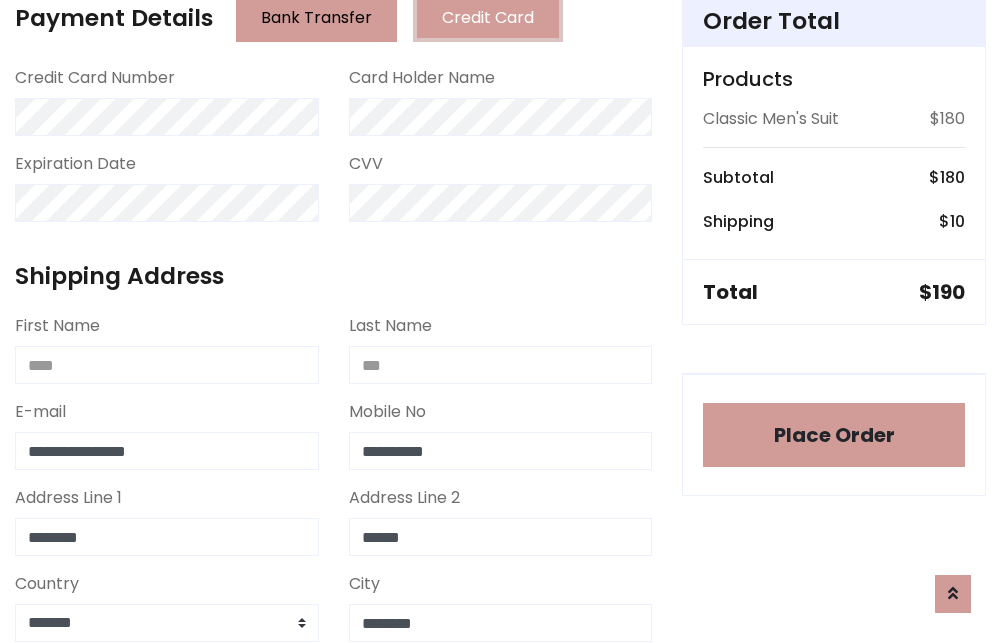 scroll, scrollTop: 971, scrollLeft: 0, axis: vertical 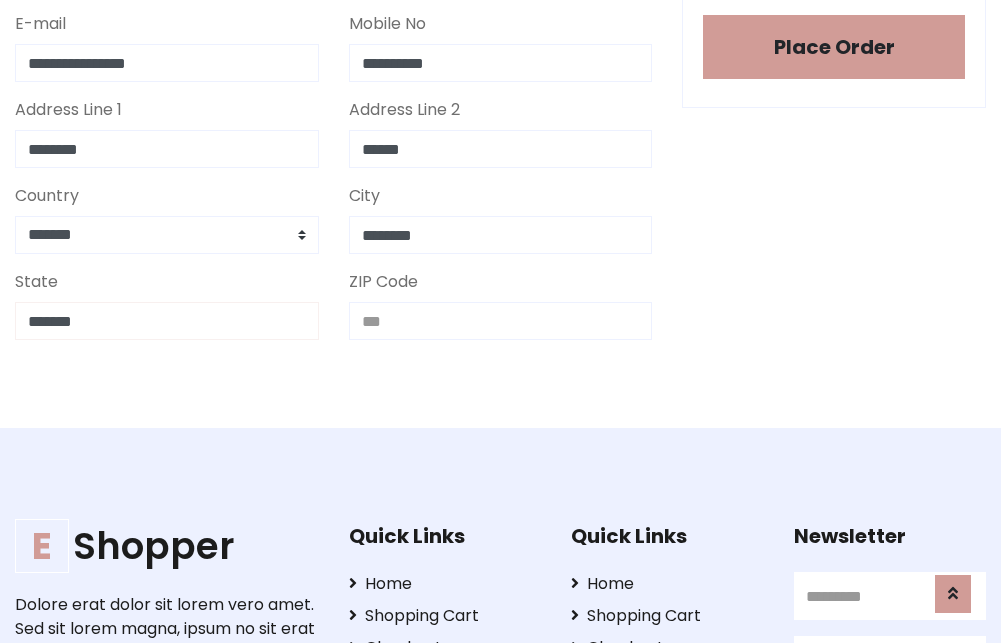 type on "*******" 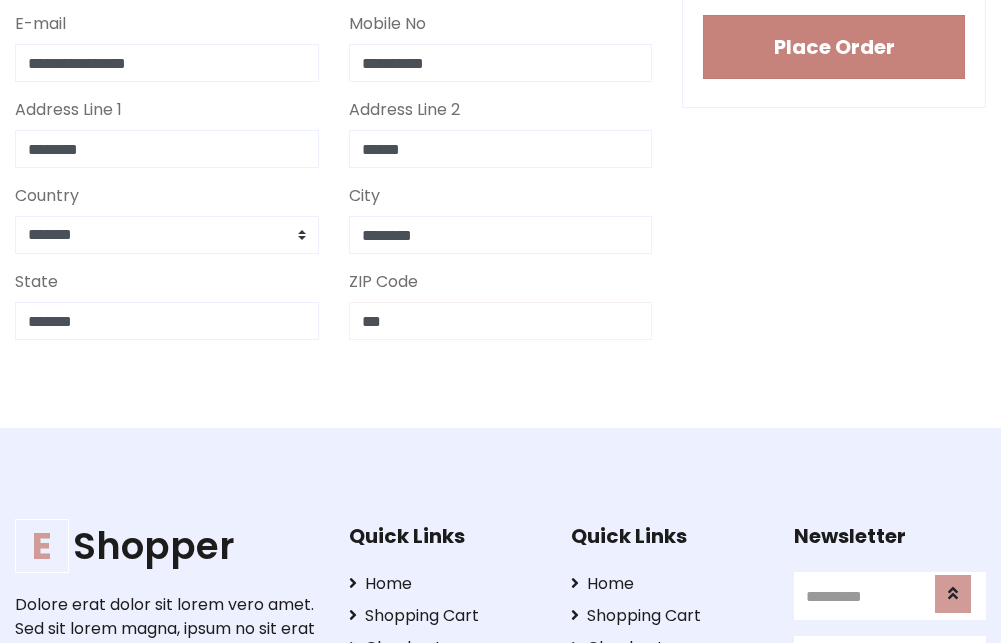 type on "***" 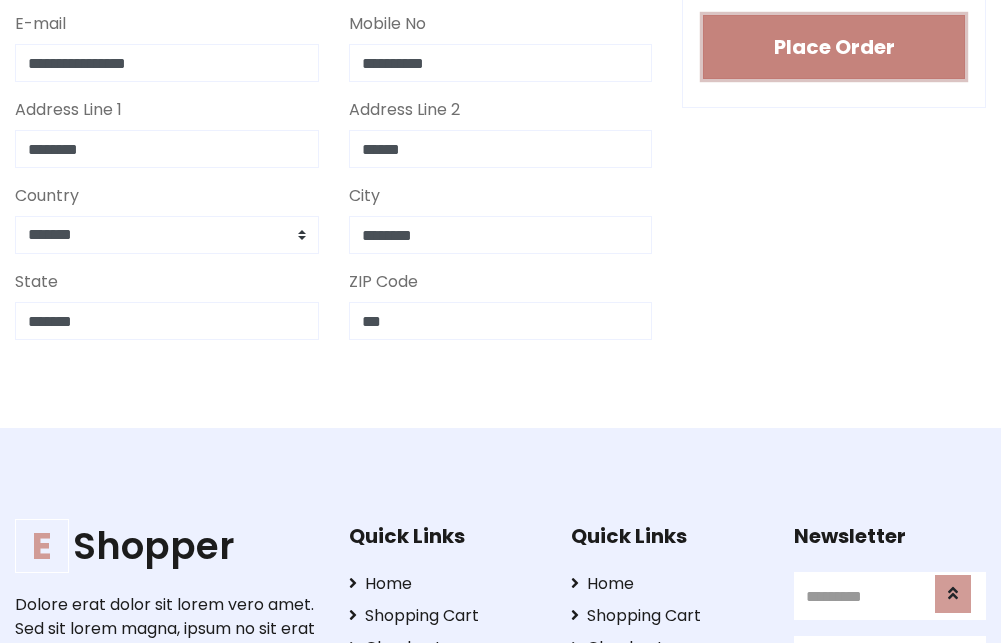 click on "Place Order" at bounding box center (834, 47) 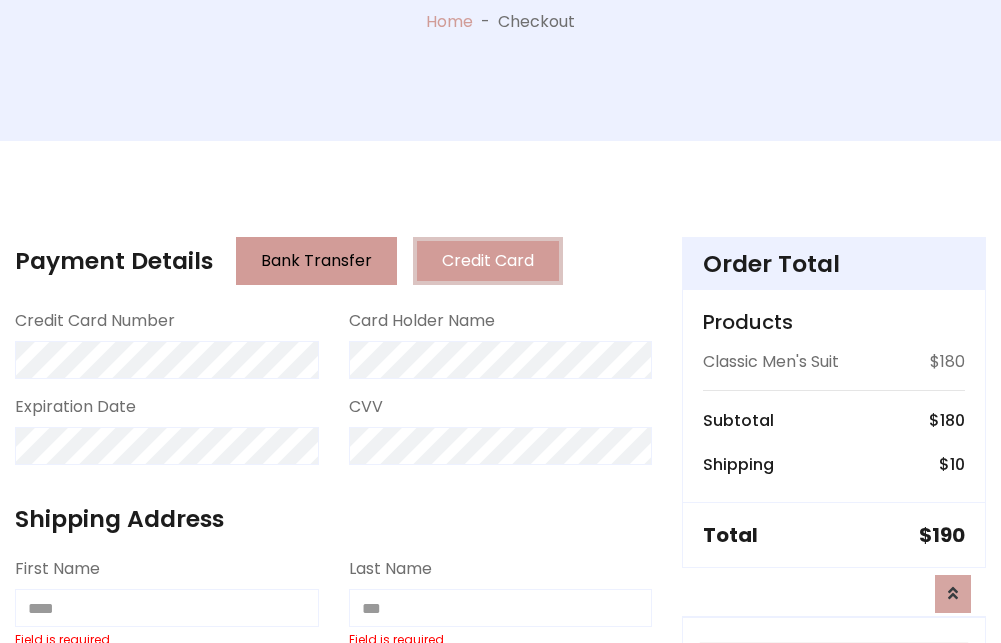scroll, scrollTop: 0, scrollLeft: 0, axis: both 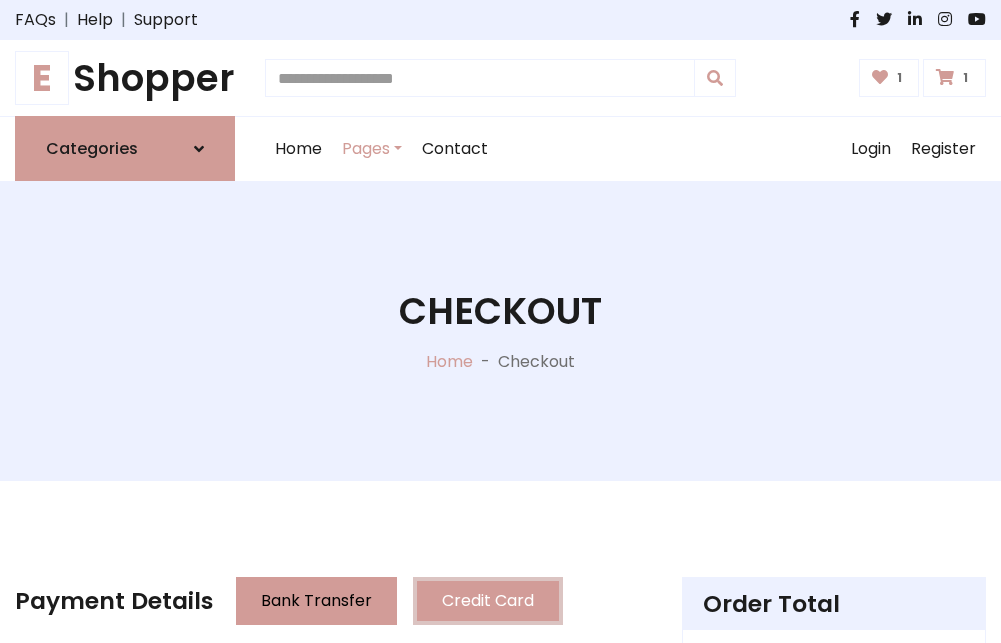 click on "E" at bounding box center [42, 78] 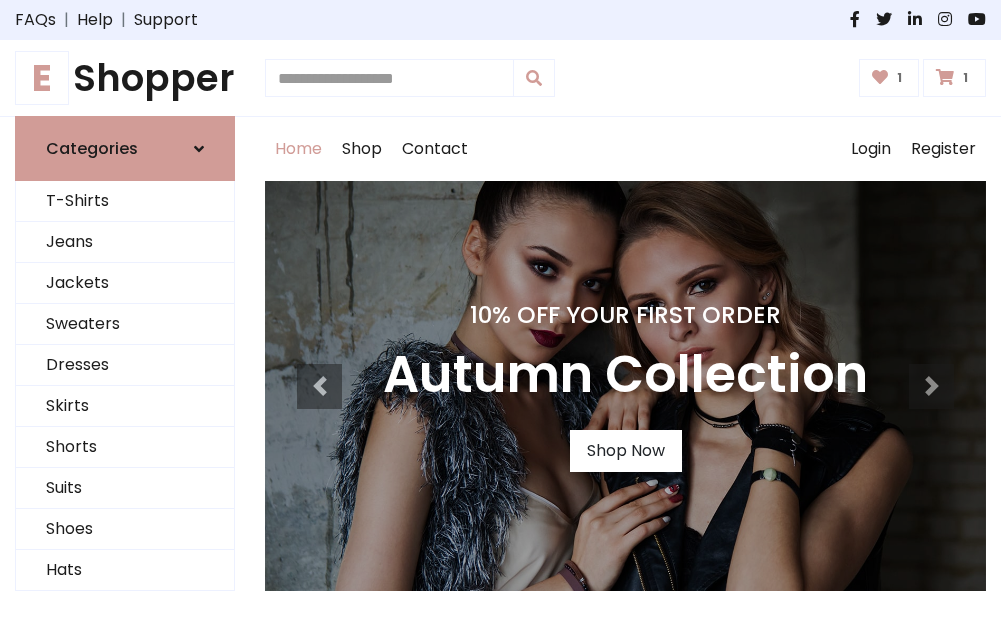 scroll, scrollTop: 0, scrollLeft: 0, axis: both 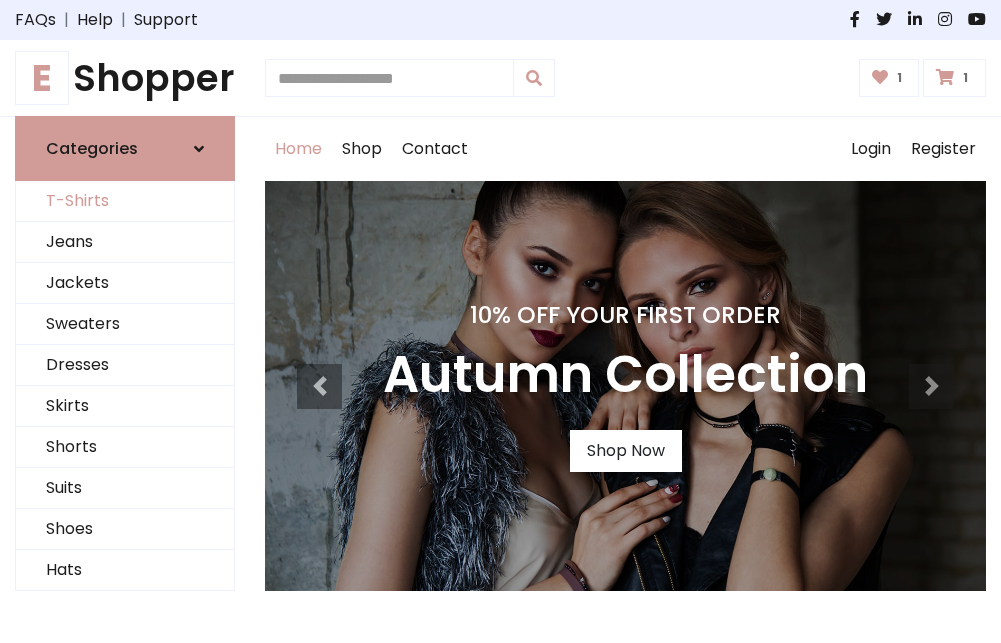 click on "T-Shirts" at bounding box center [125, 201] 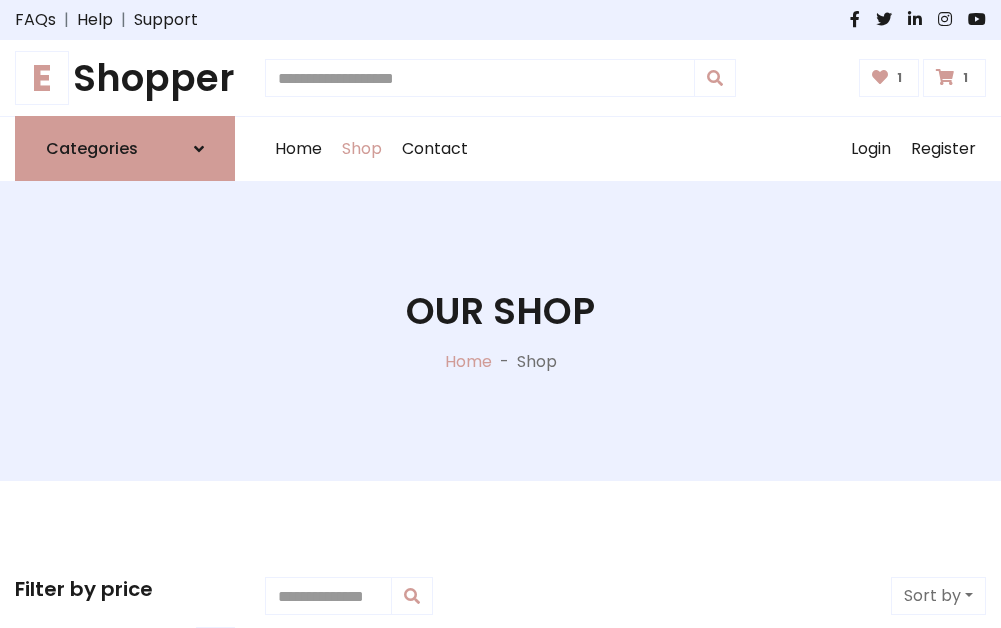scroll, scrollTop: 0, scrollLeft: 0, axis: both 